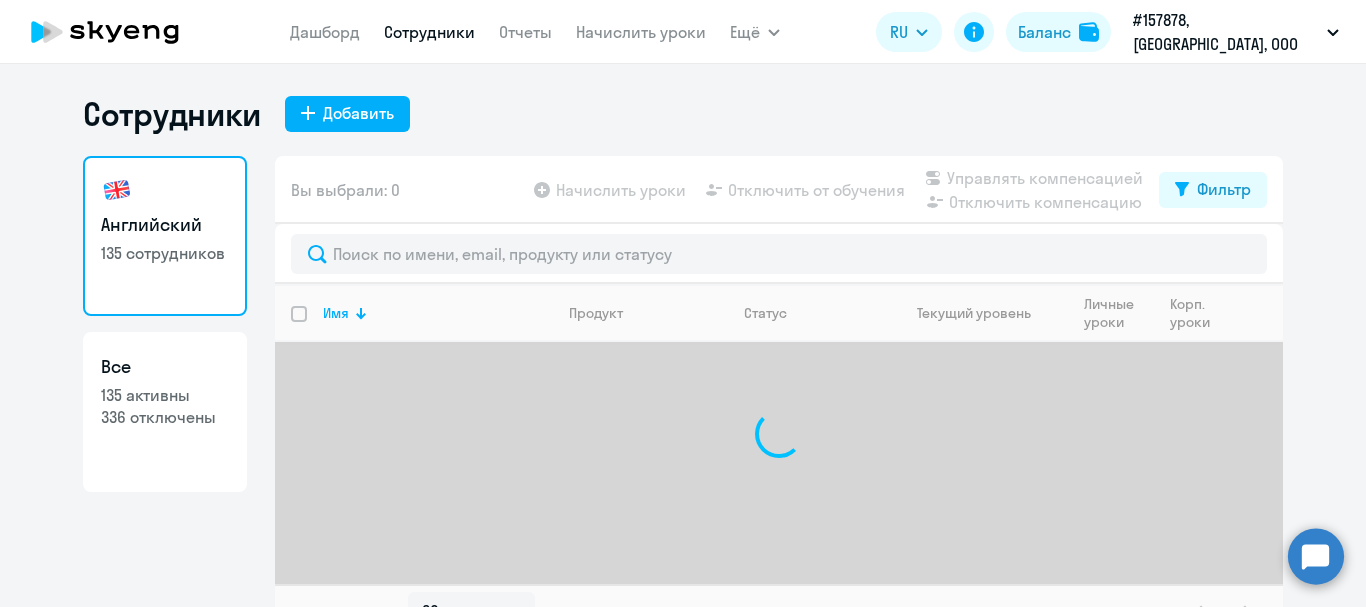 select on "30" 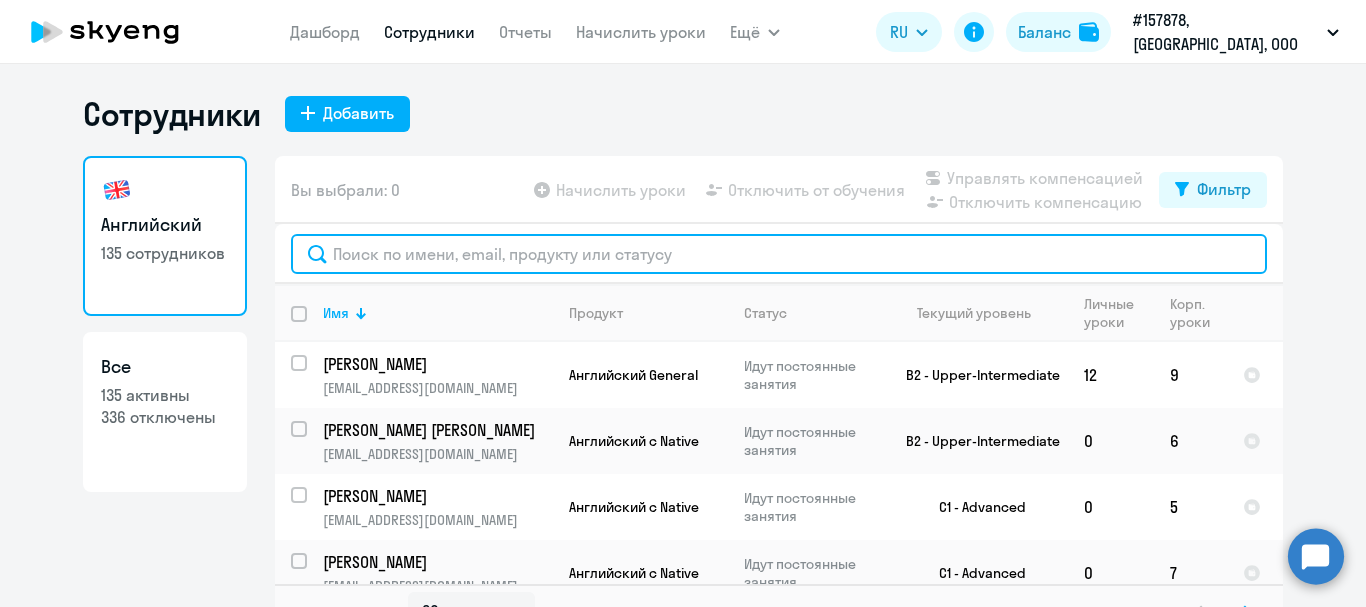 click 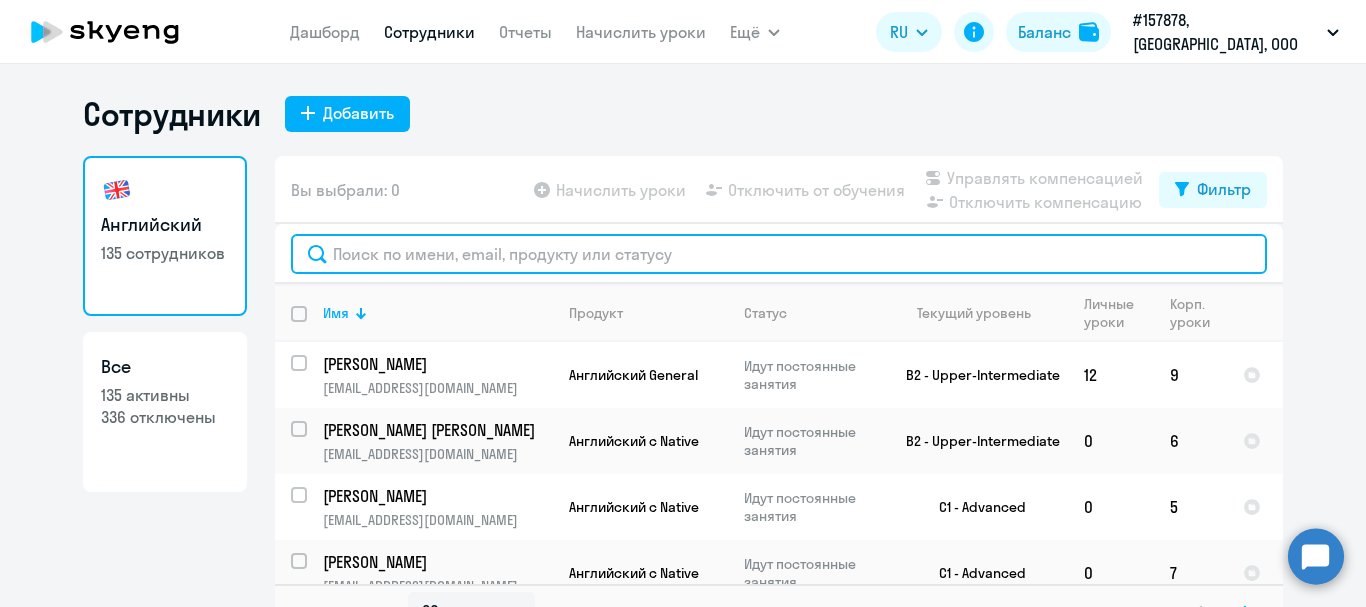 type on "c" 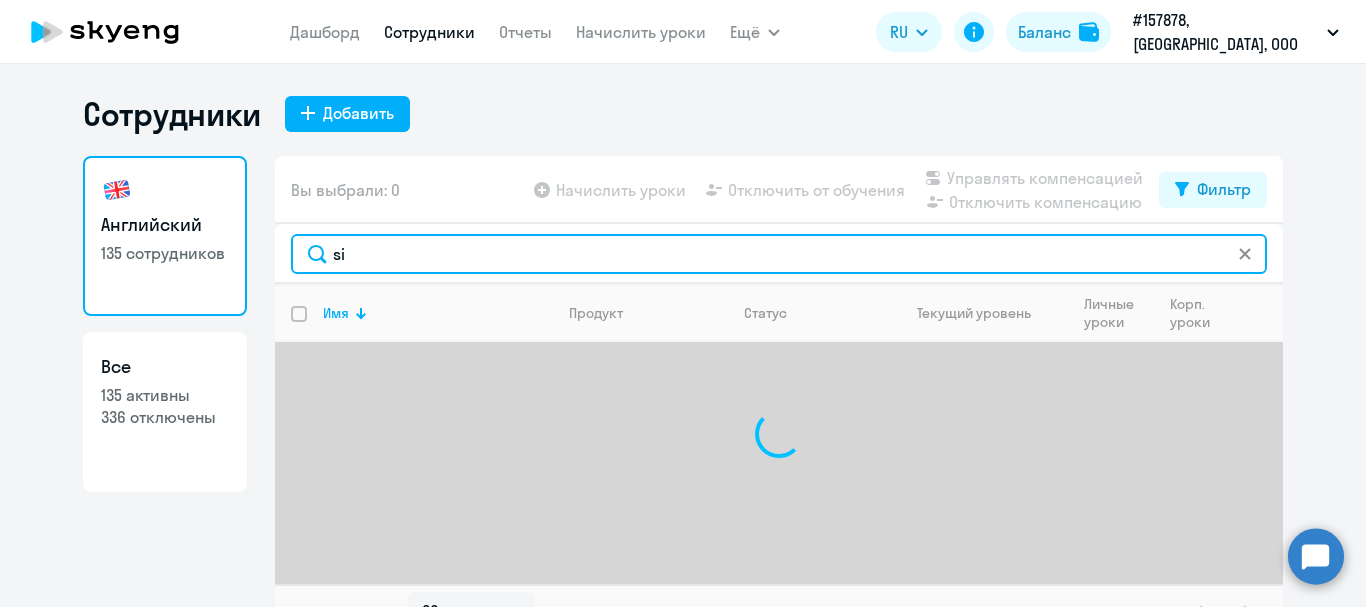 type on "s" 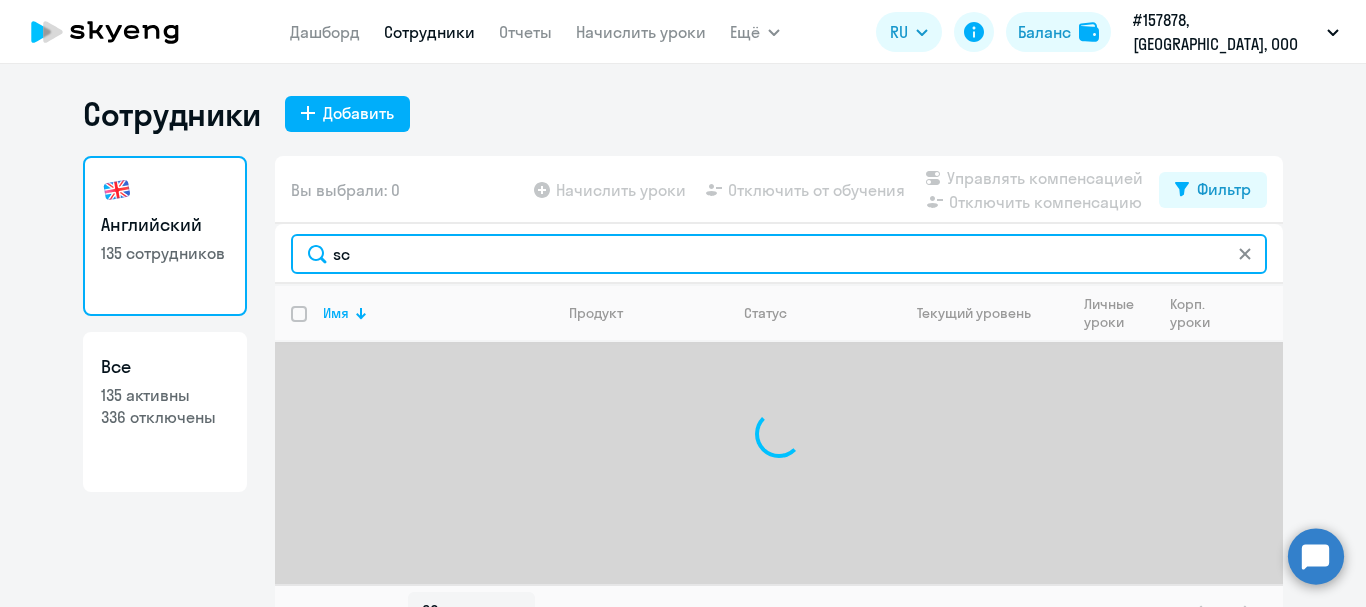 type on "s" 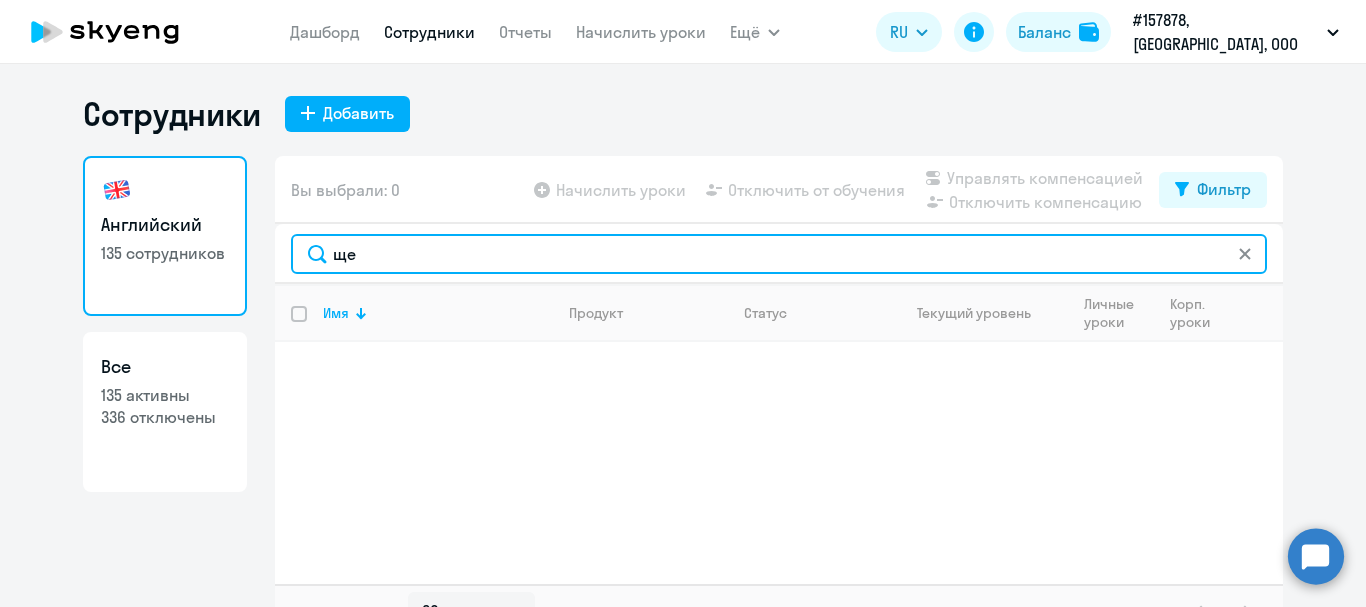 type on "щ" 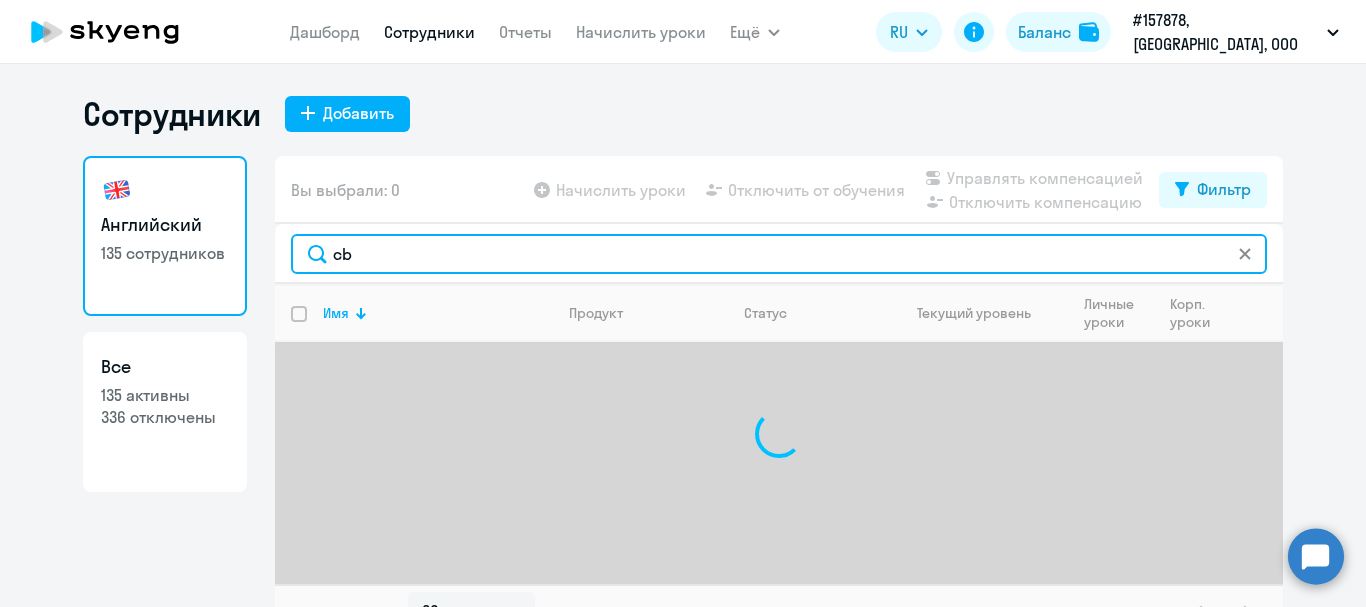 type on "c" 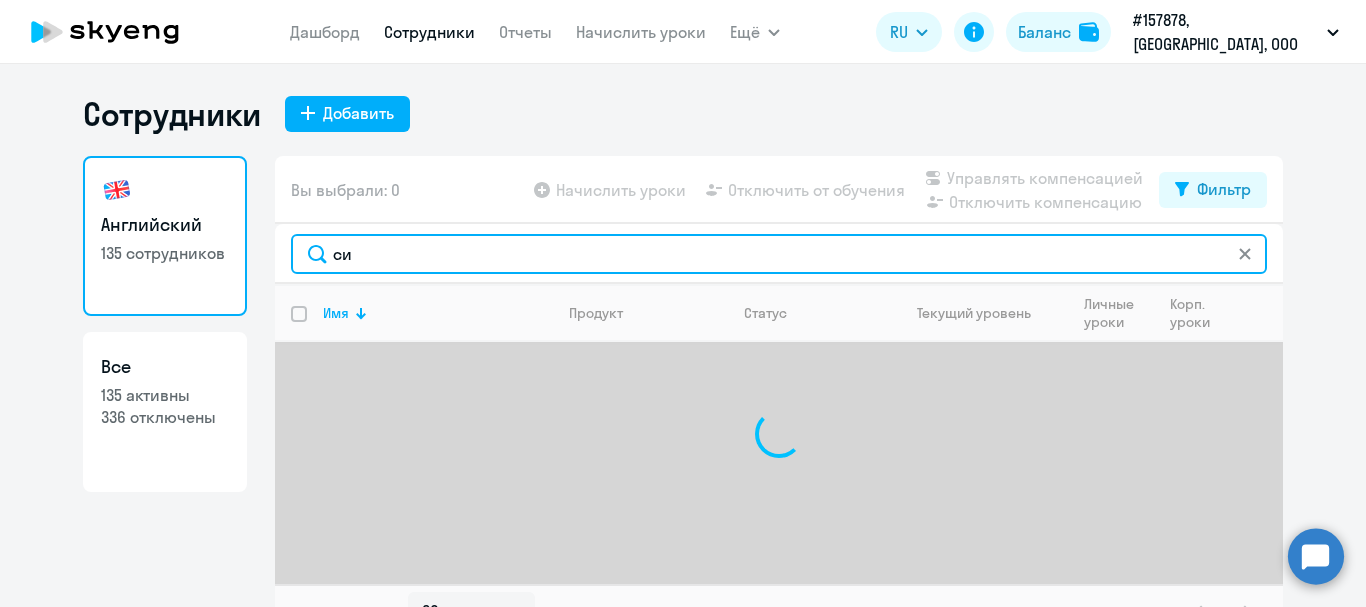 type on "с" 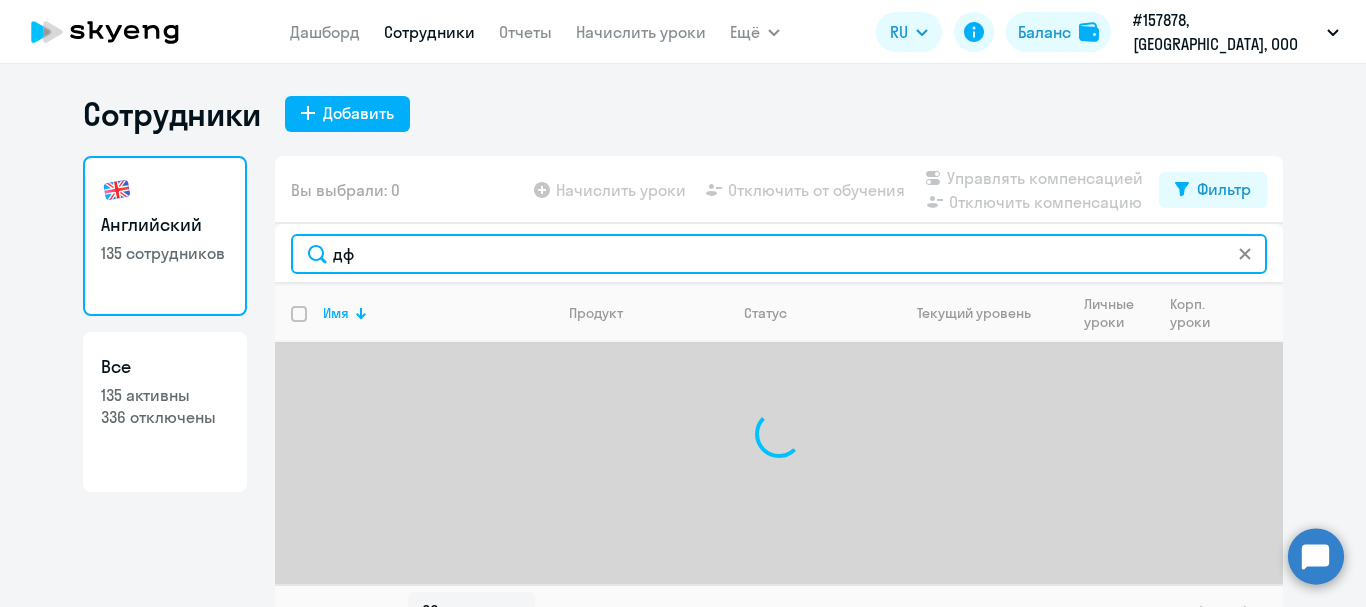 type on "д" 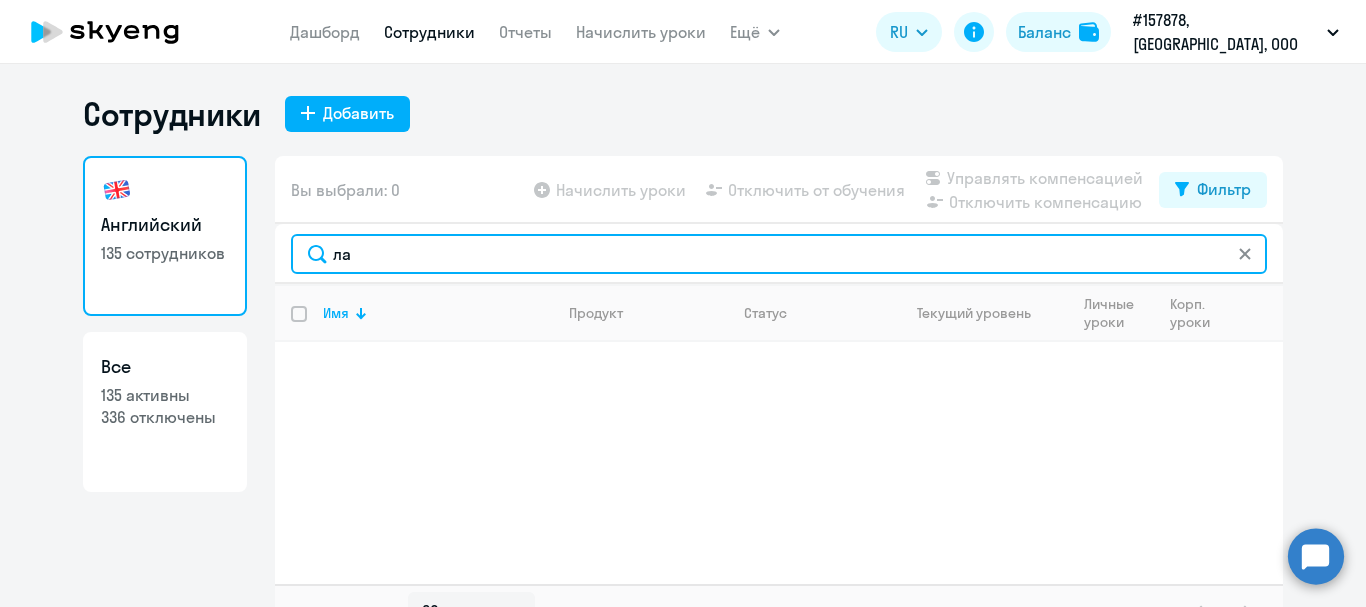type on "л" 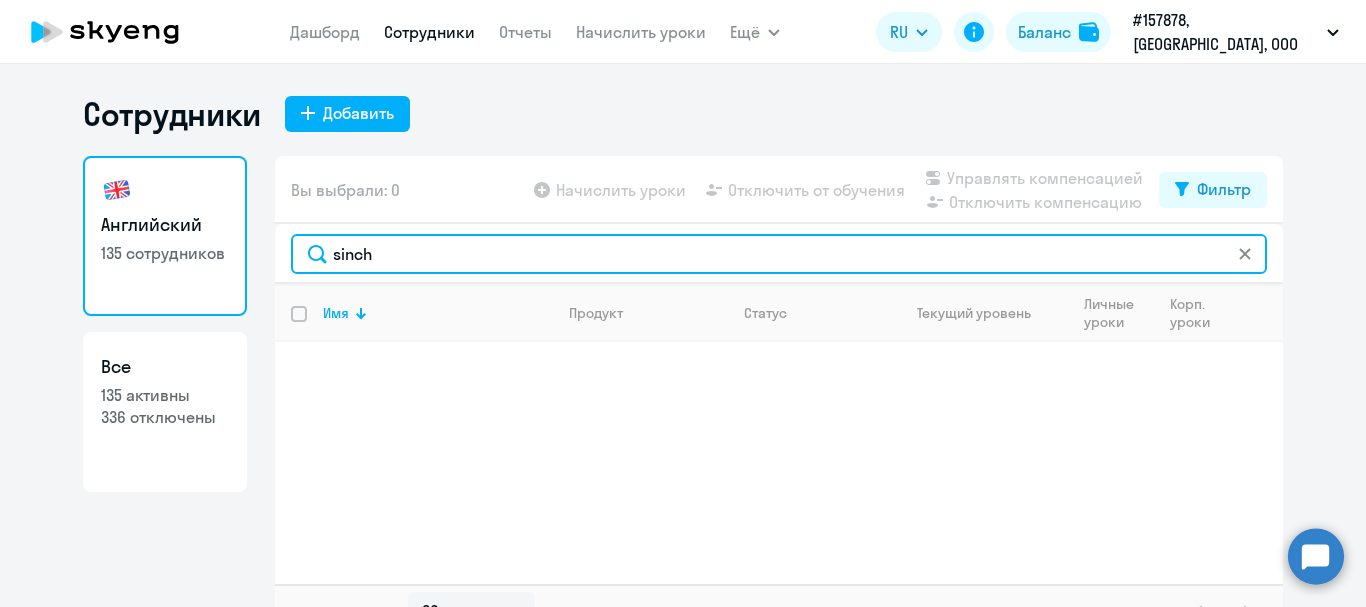 type on "sinch" 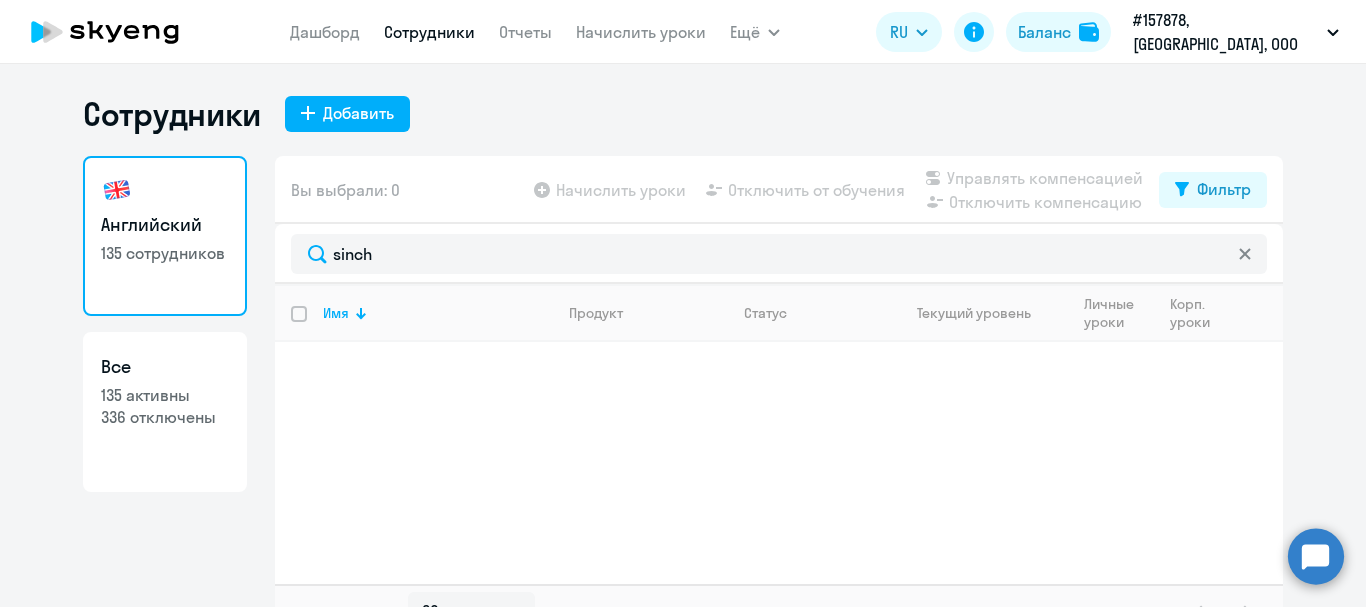 click 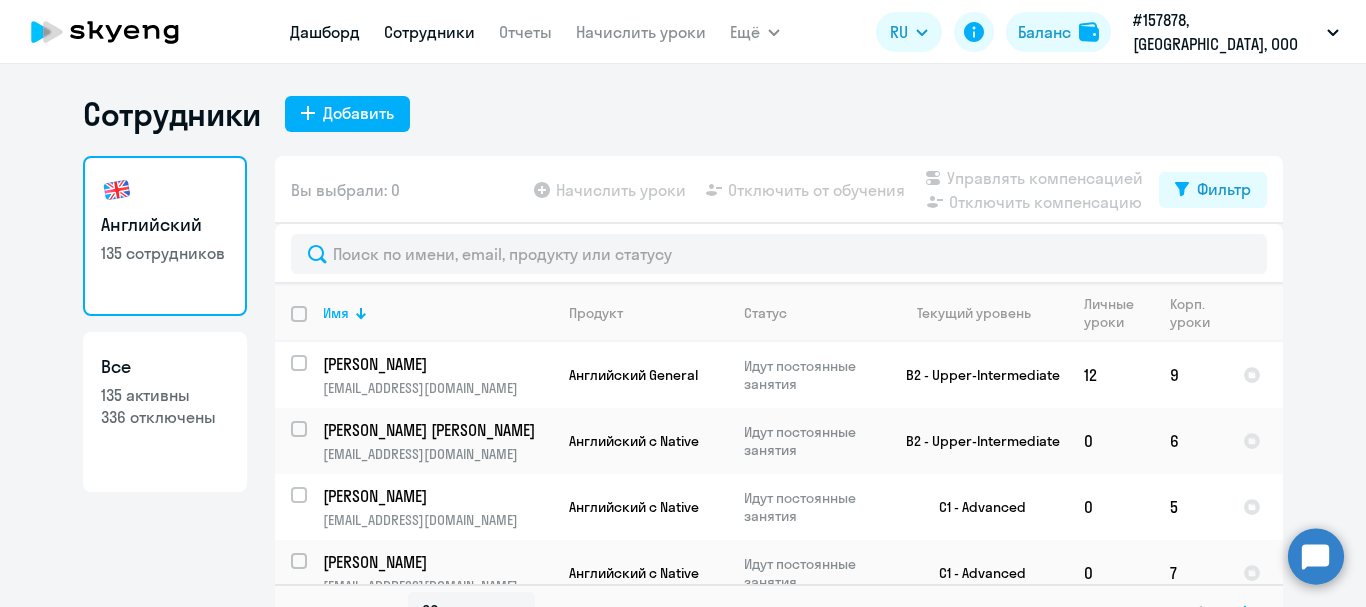 click on "Дашборд" at bounding box center [325, 32] 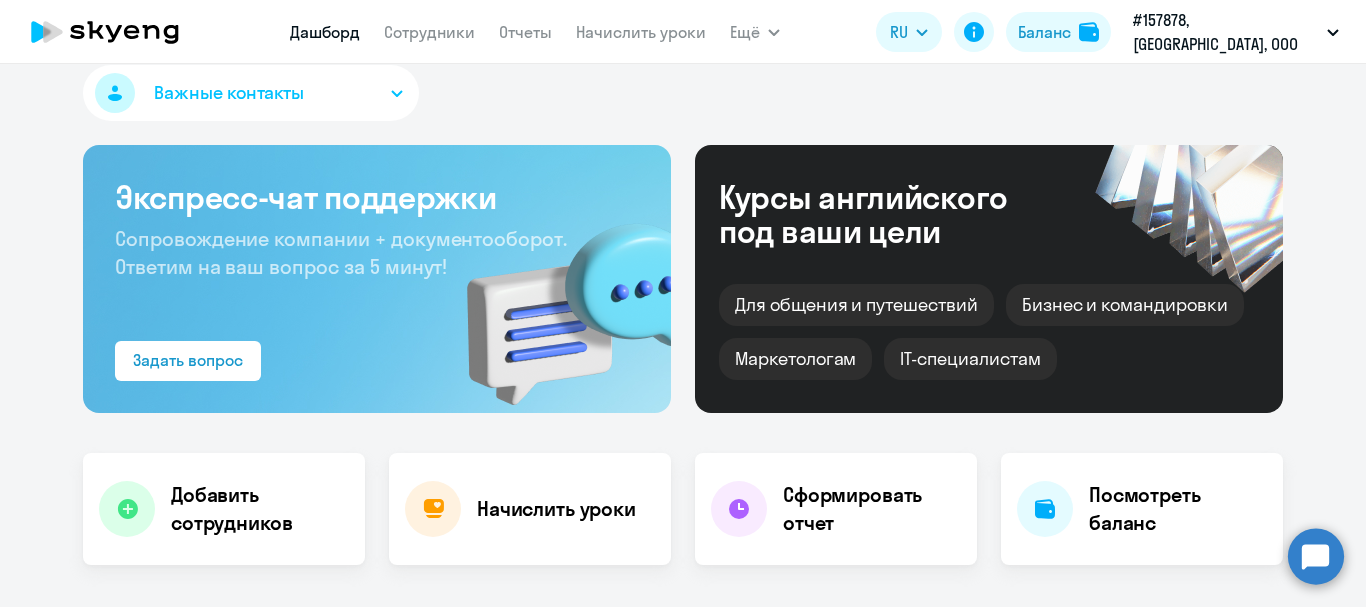 scroll, scrollTop: 0, scrollLeft: 0, axis: both 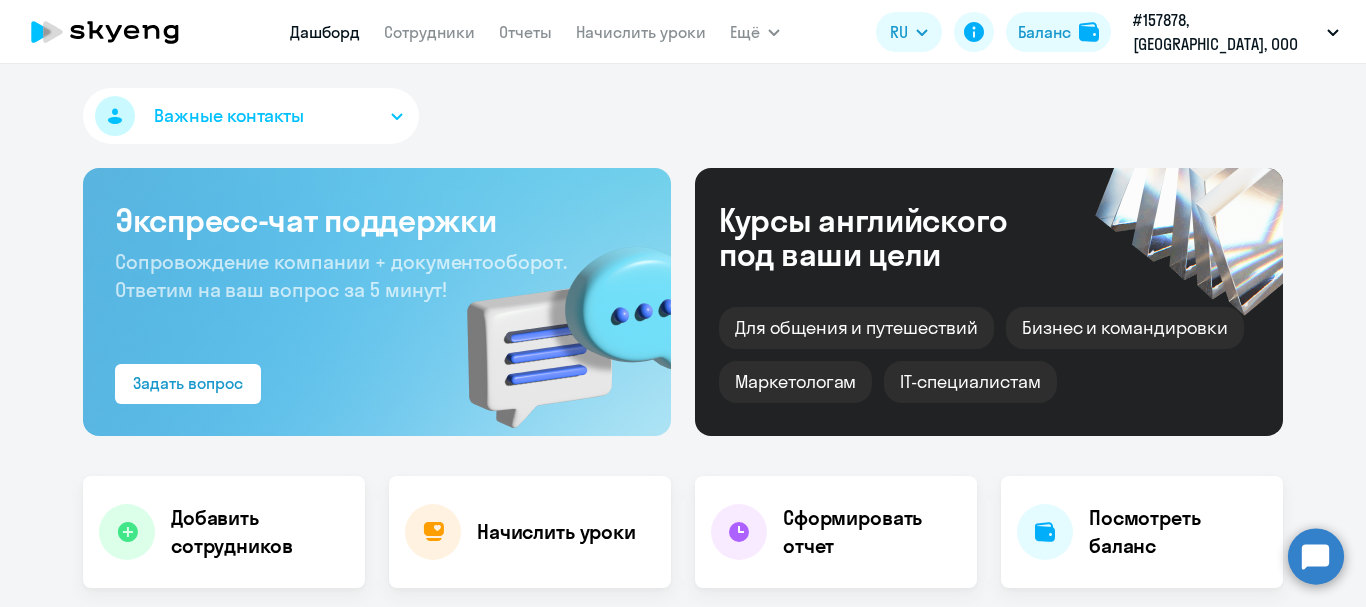 select on "30" 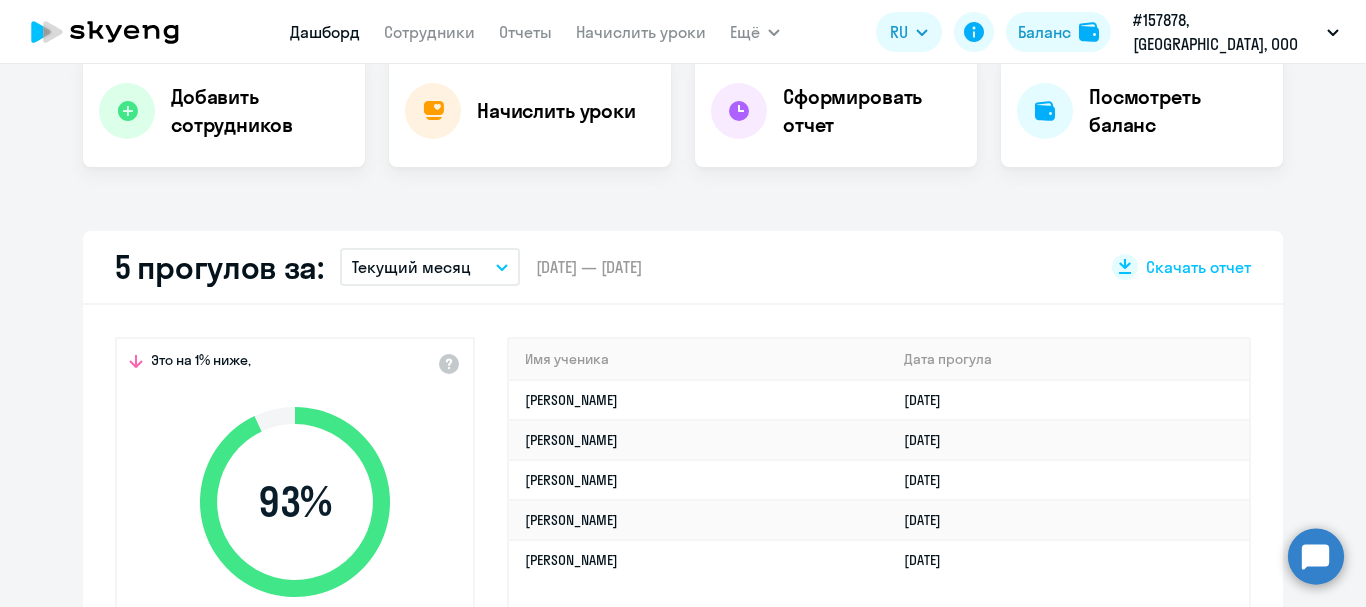 scroll, scrollTop: 417, scrollLeft: 0, axis: vertical 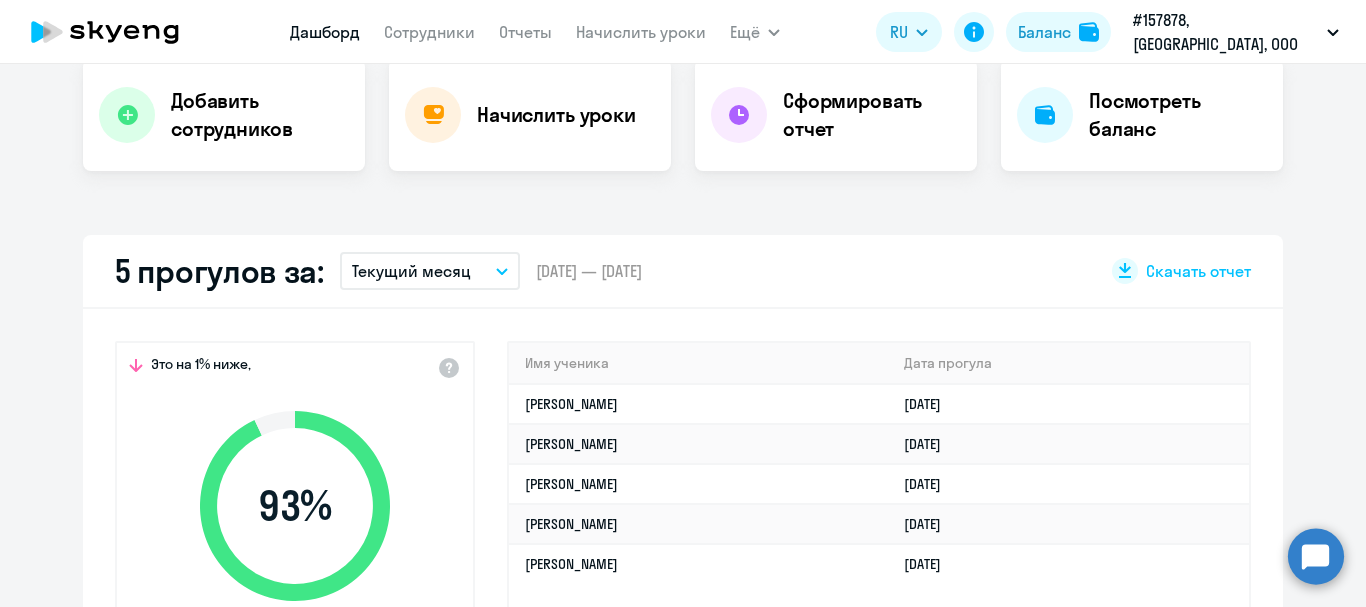 click 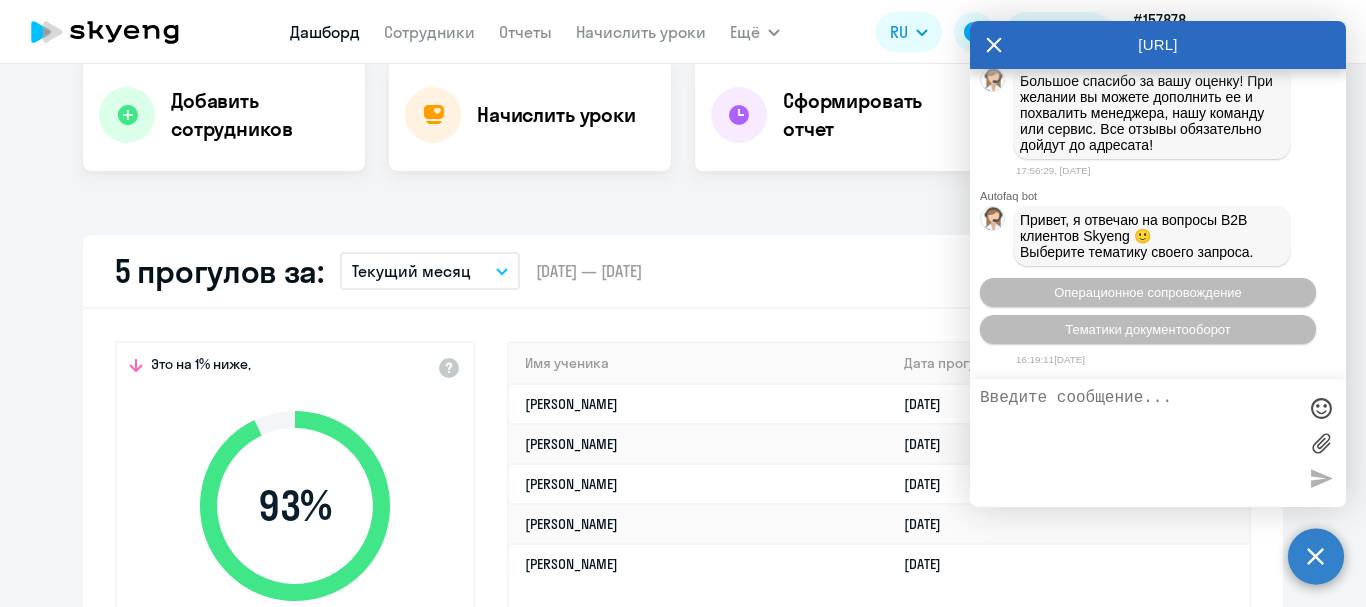 scroll, scrollTop: 118886, scrollLeft: 0, axis: vertical 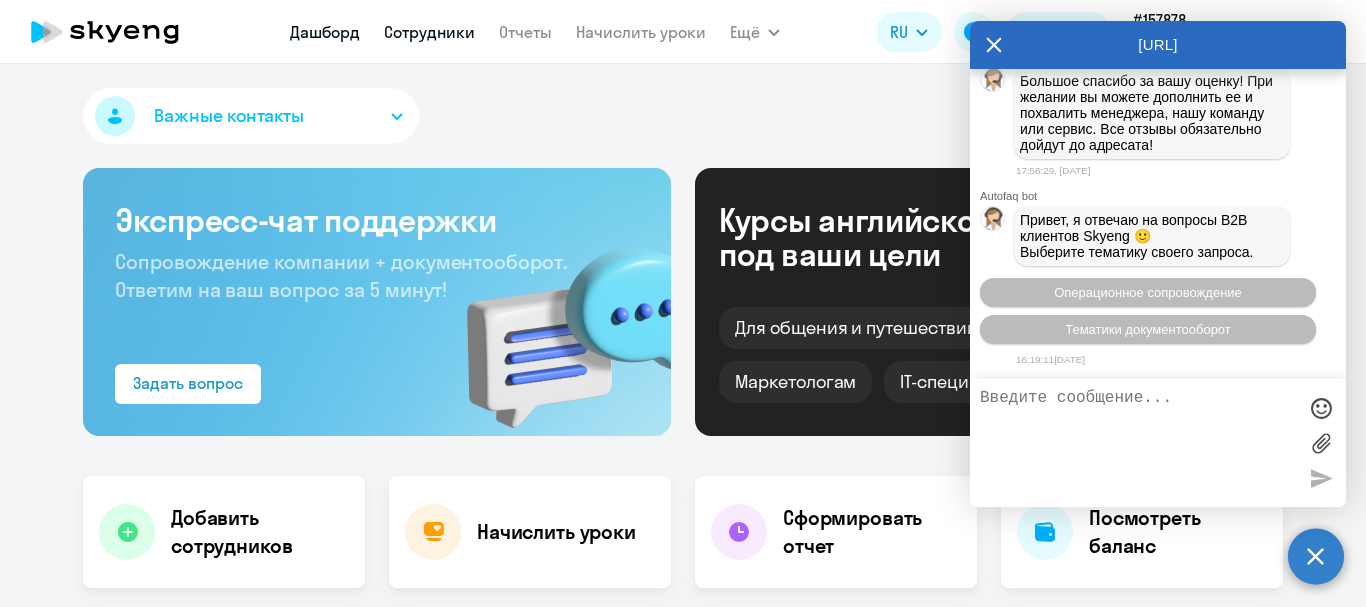 click on "Сотрудники" at bounding box center (429, 32) 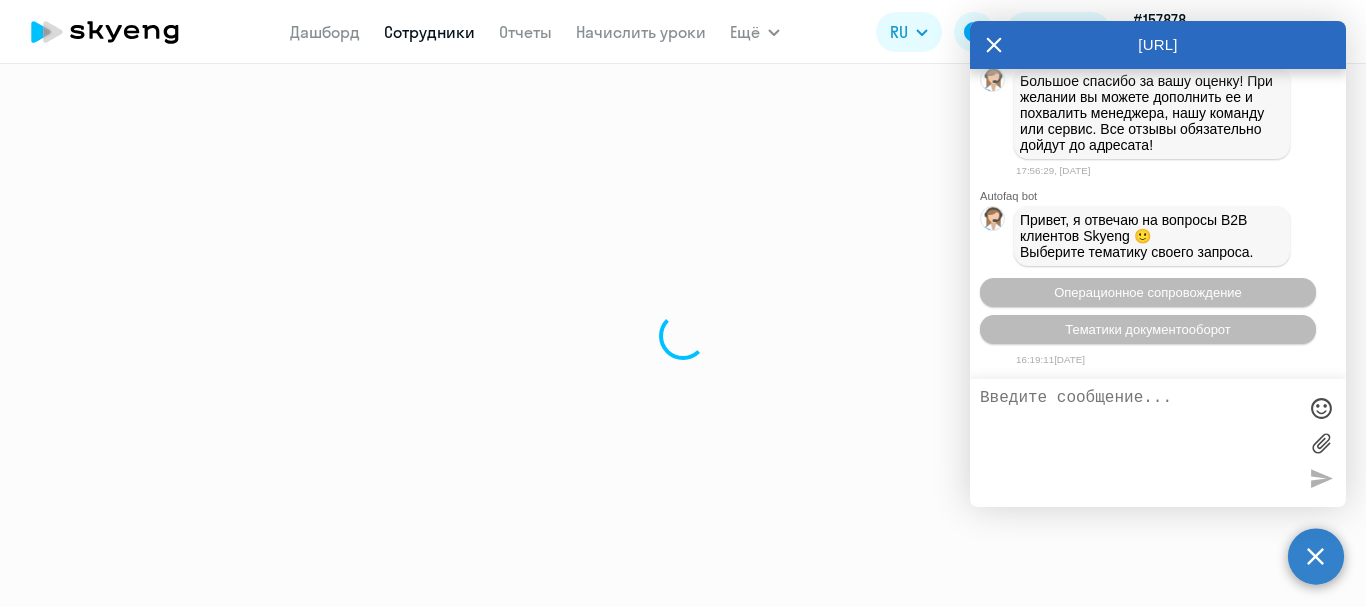 select on "30" 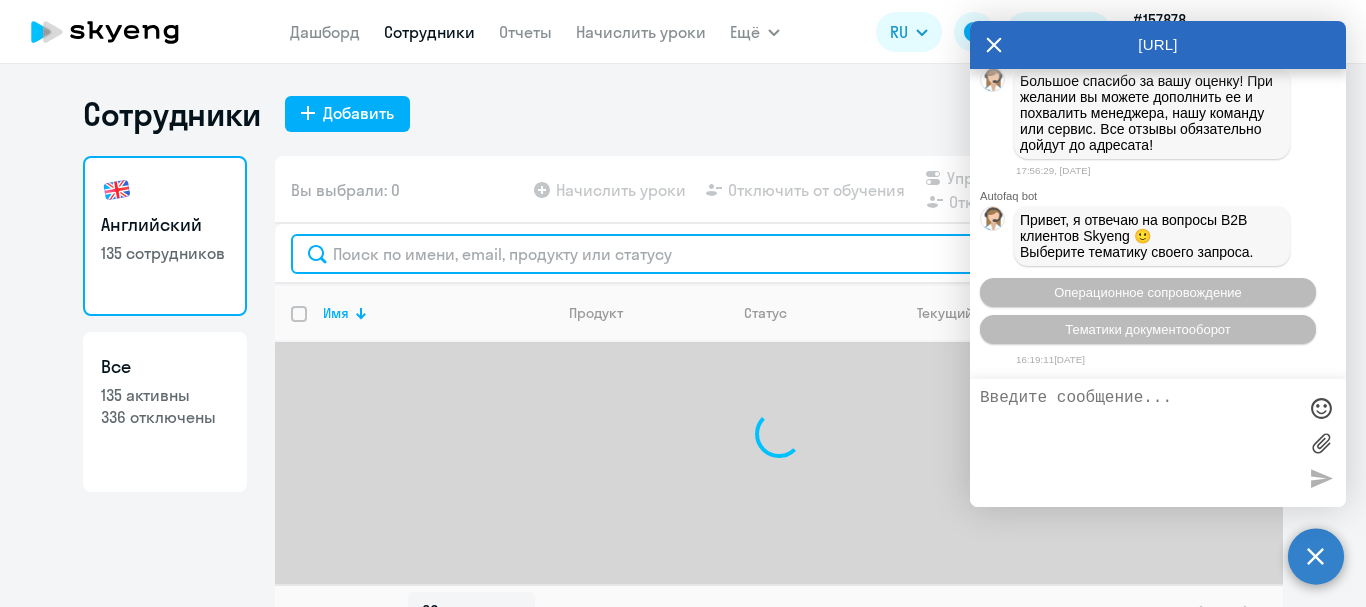 click 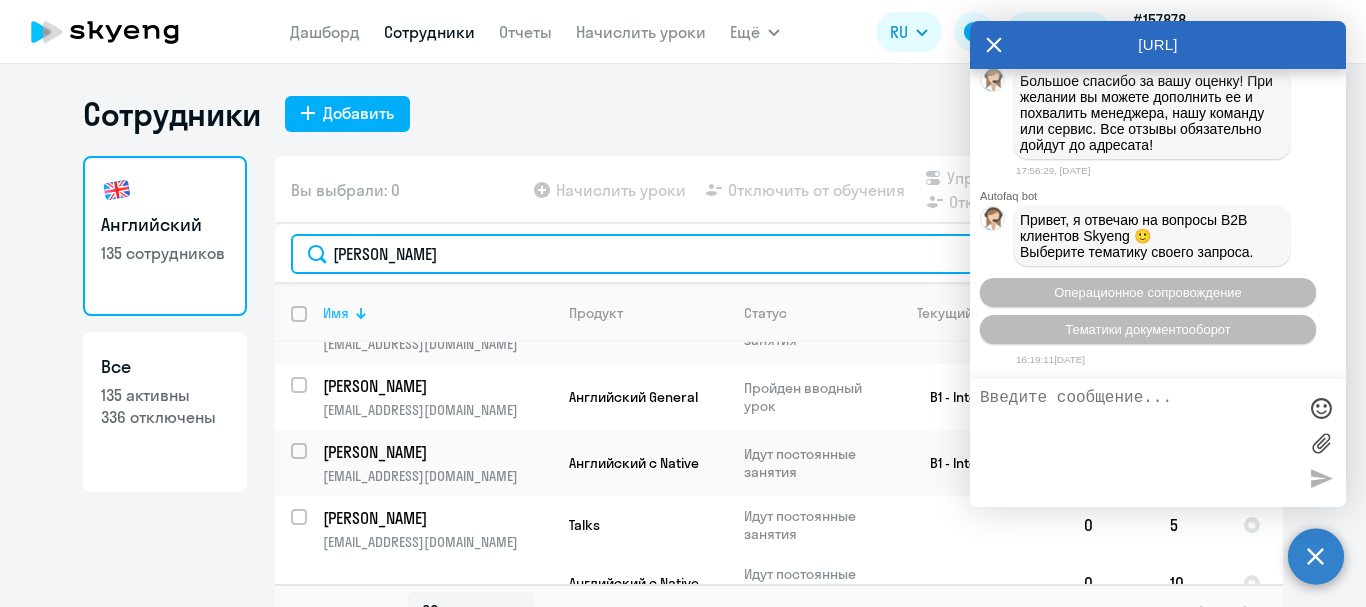 scroll, scrollTop: 452, scrollLeft: 0, axis: vertical 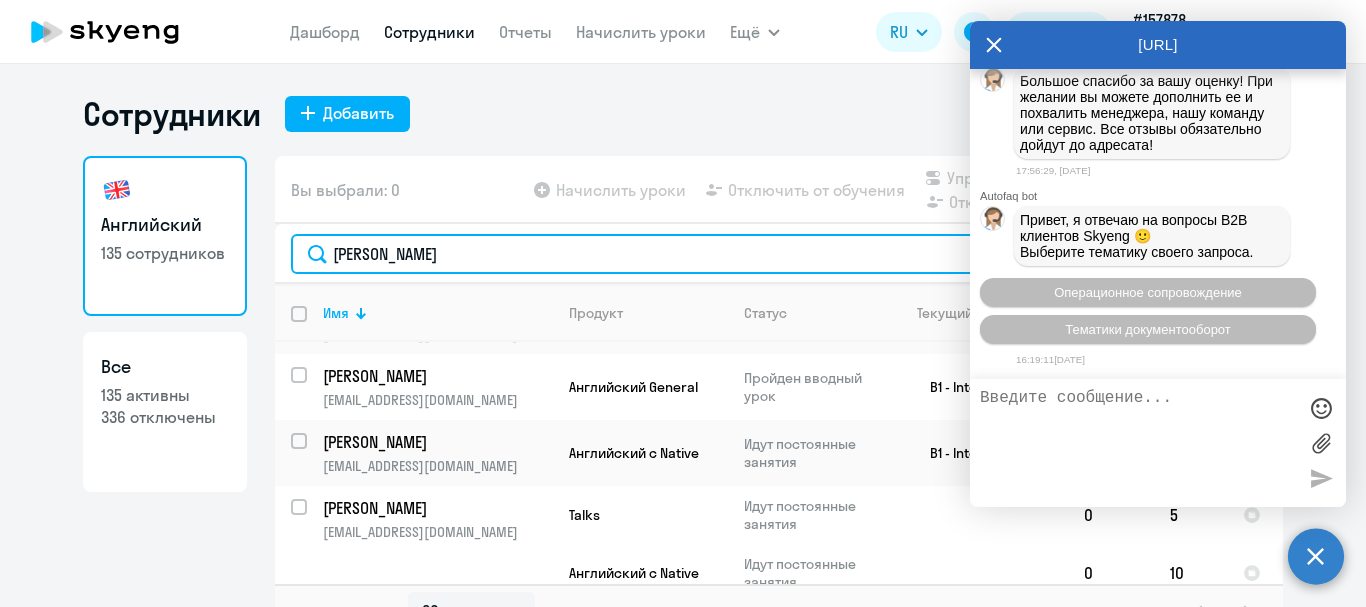 type on "[PERSON_NAME]" 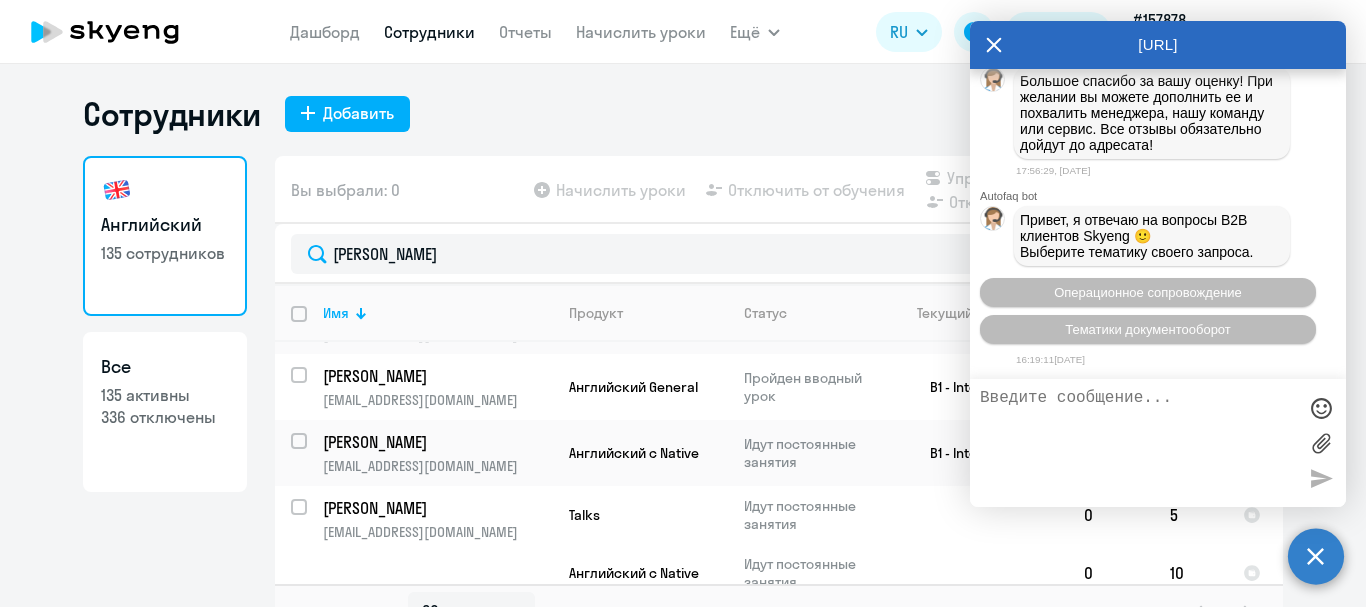click 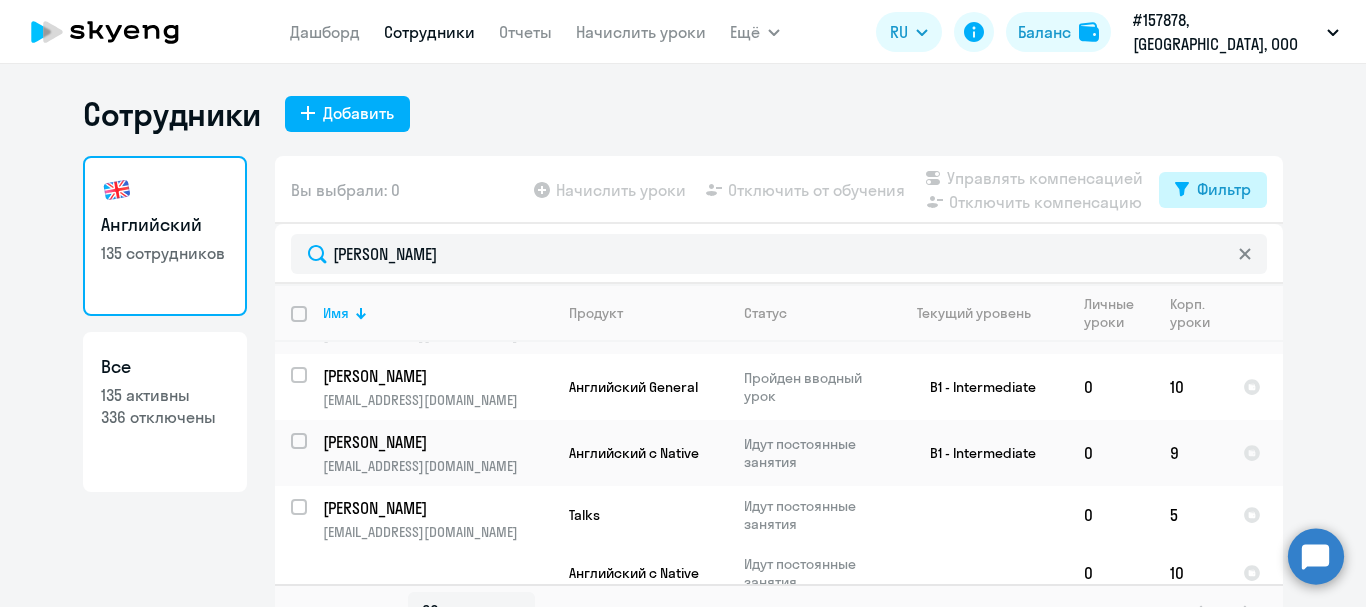 click on "Фильтр" 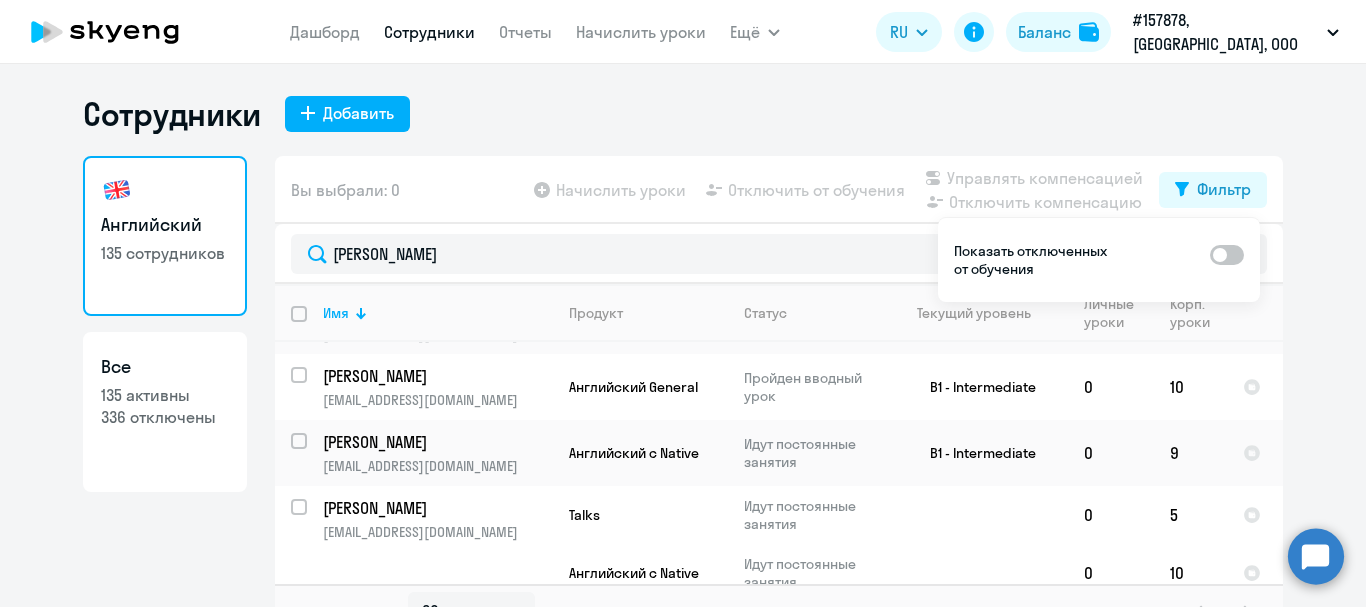 click at bounding box center [1227, 255] 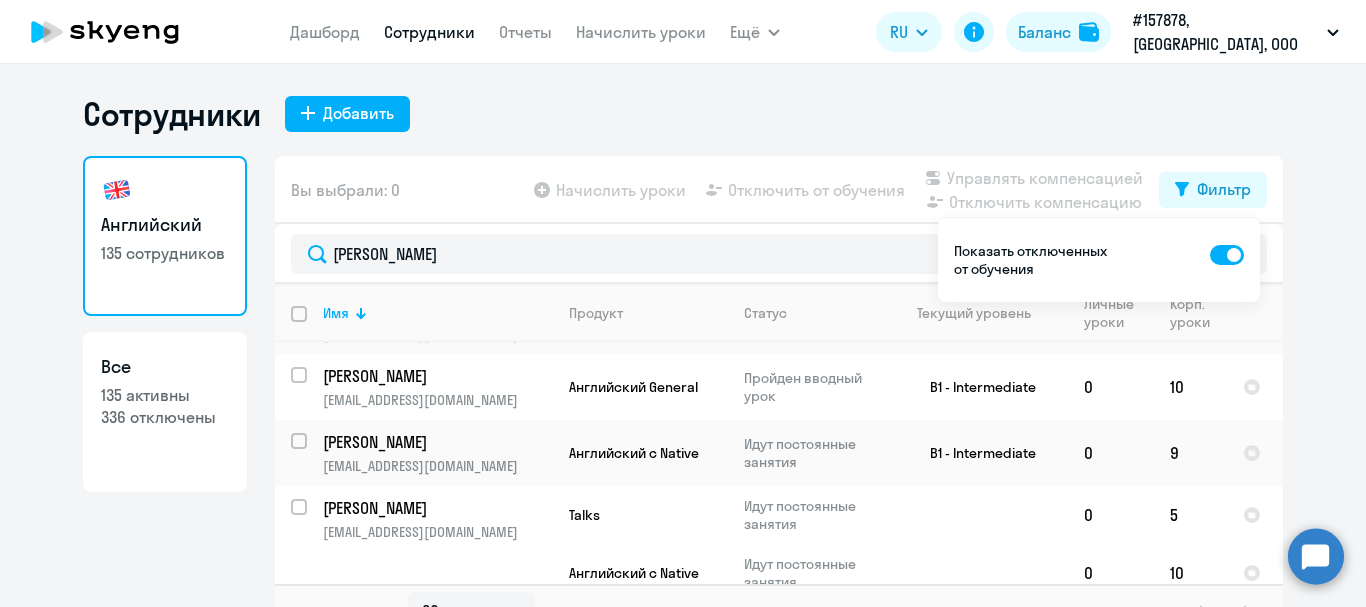 scroll, scrollTop: 0, scrollLeft: 0, axis: both 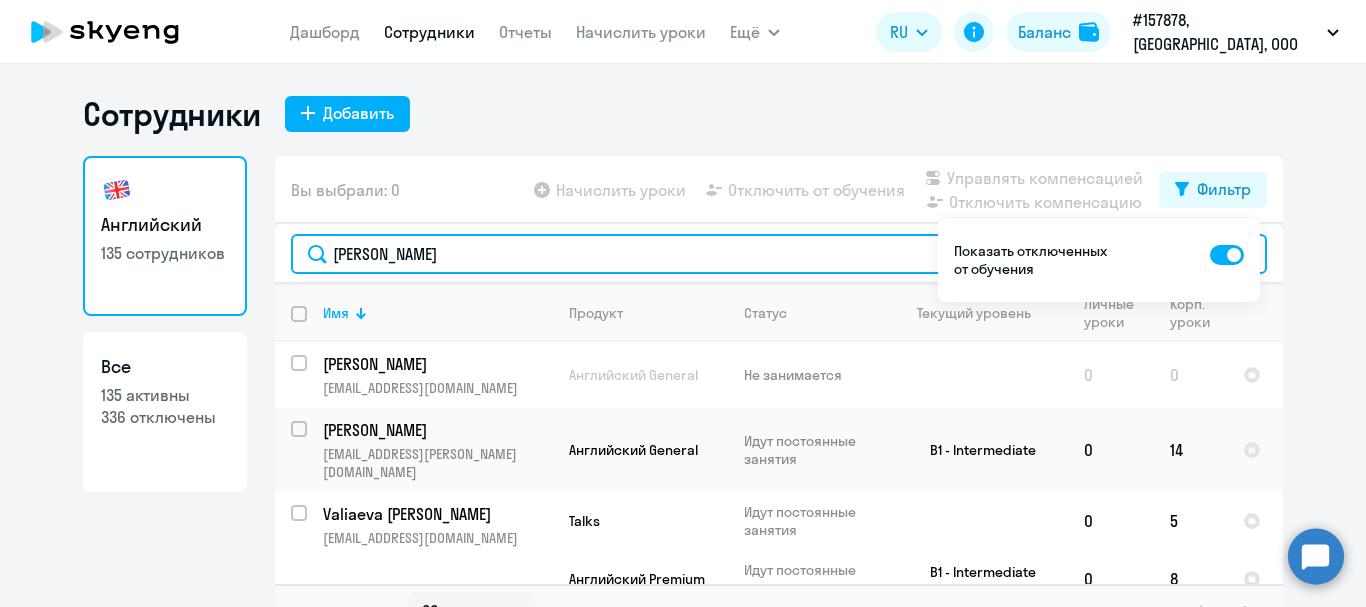 click on "[PERSON_NAME]" 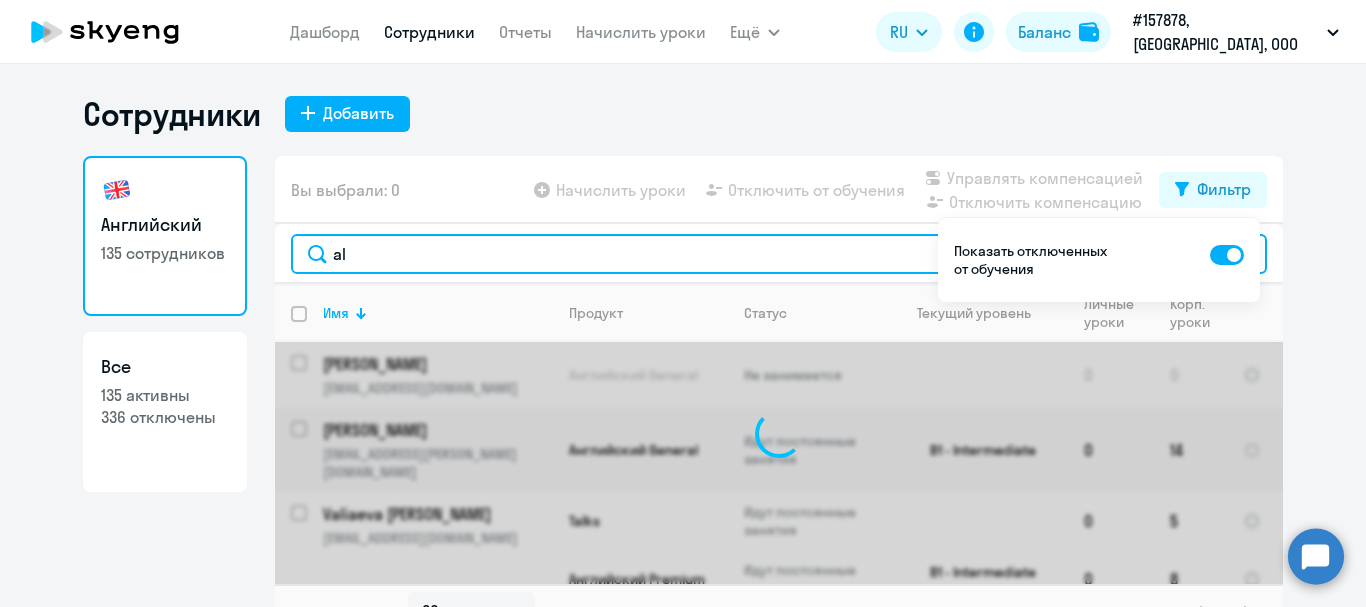 type on "a" 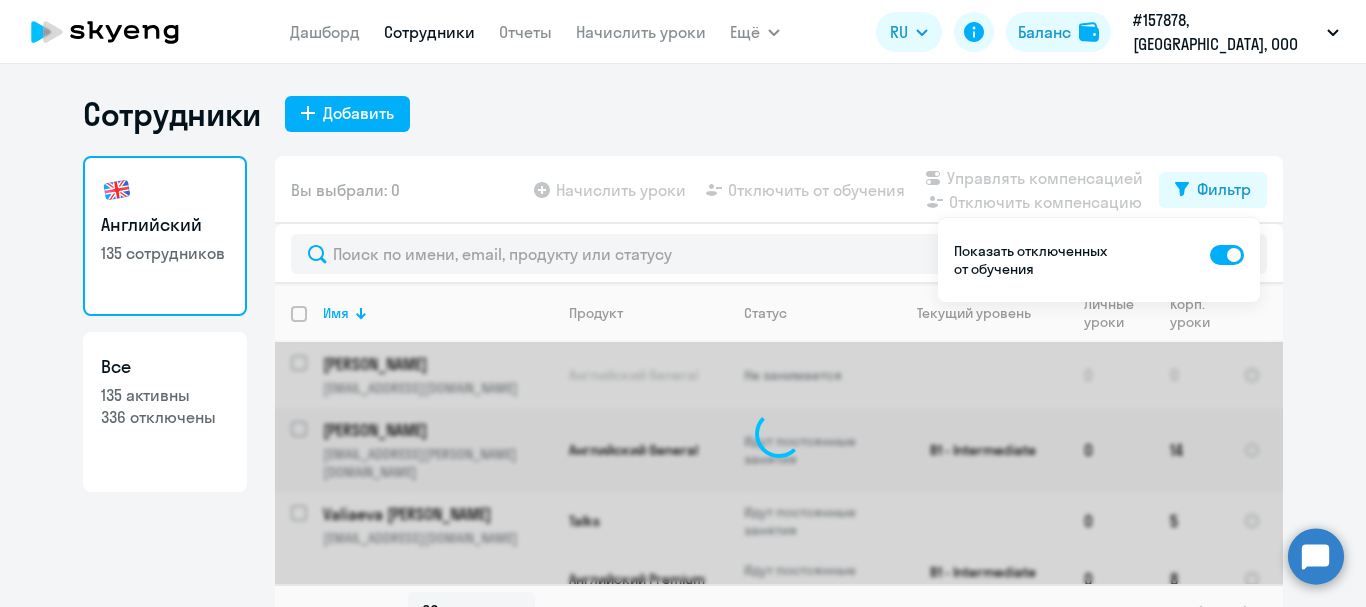 click 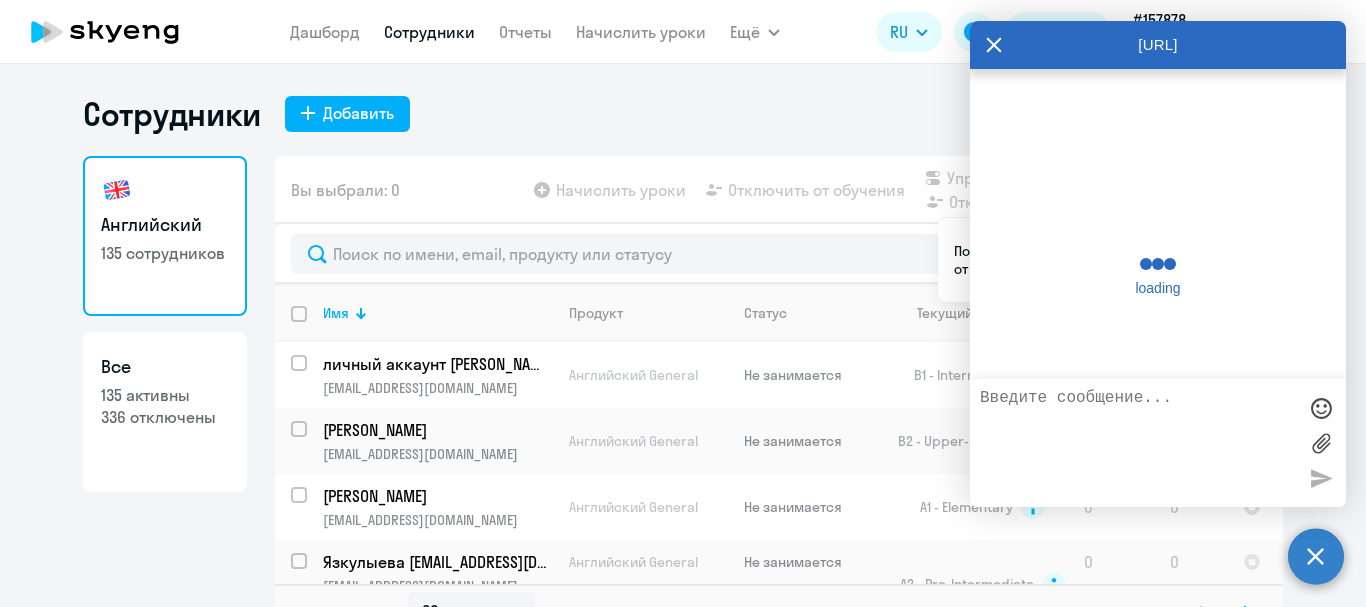 scroll, scrollTop: 119886, scrollLeft: 0, axis: vertical 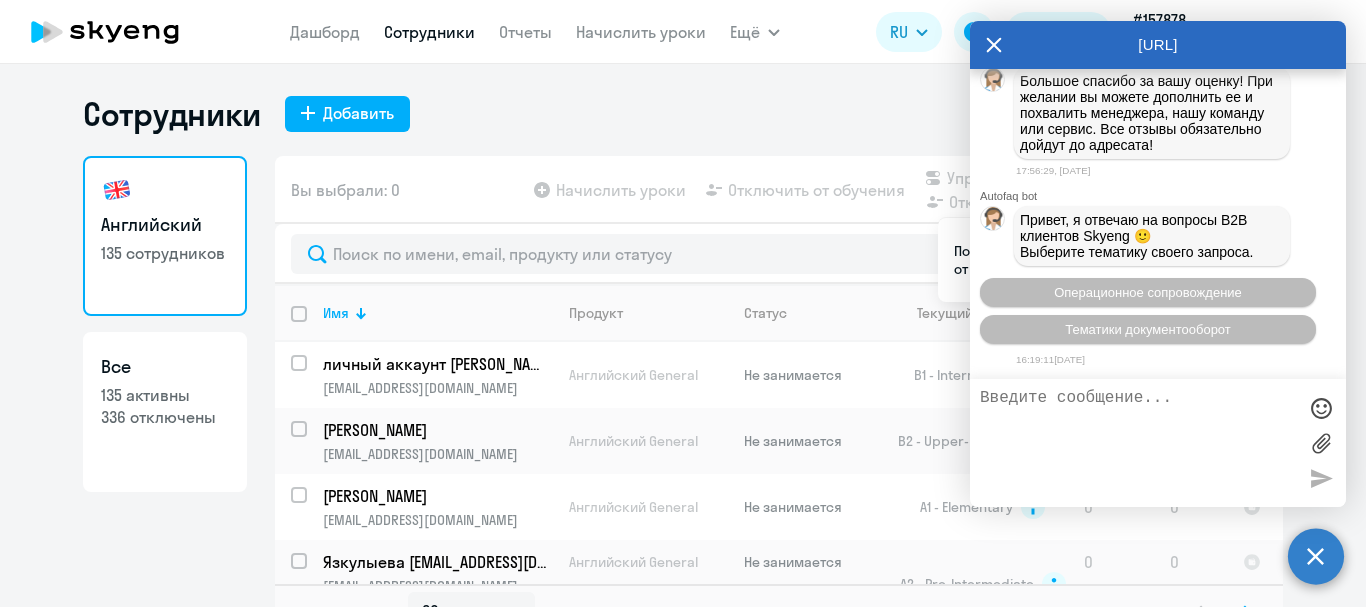 drag, startPoint x: 1093, startPoint y: 180, endPoint x: 1217, endPoint y: 192, distance: 124.57929 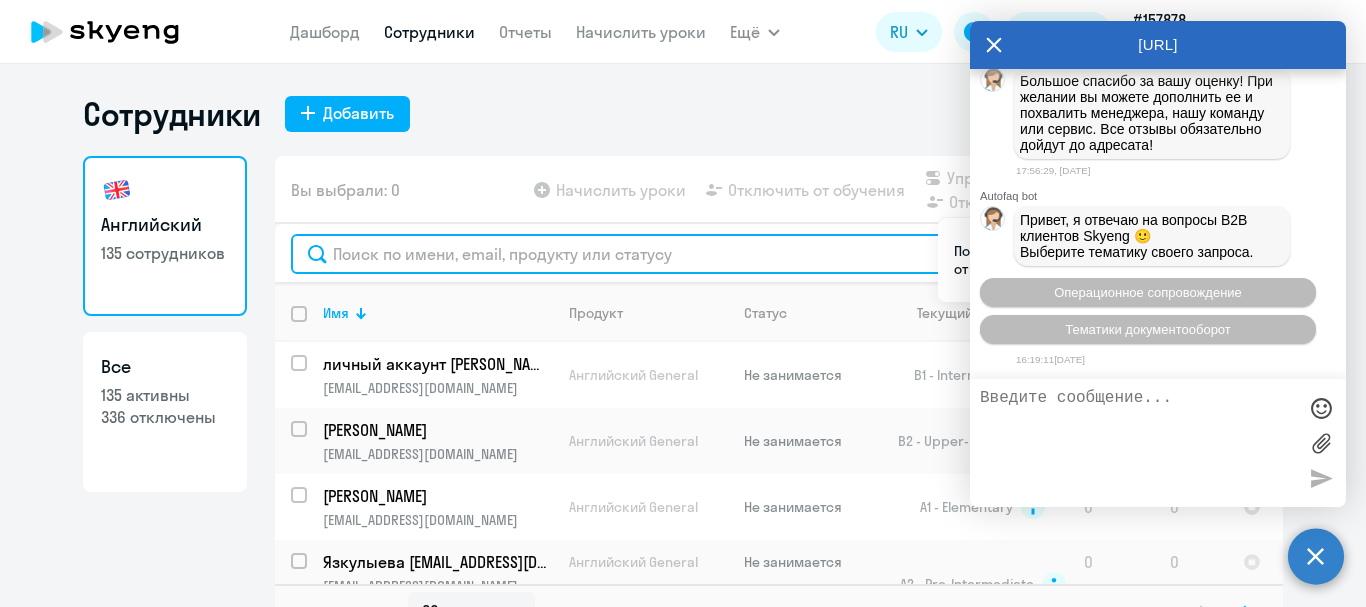 click 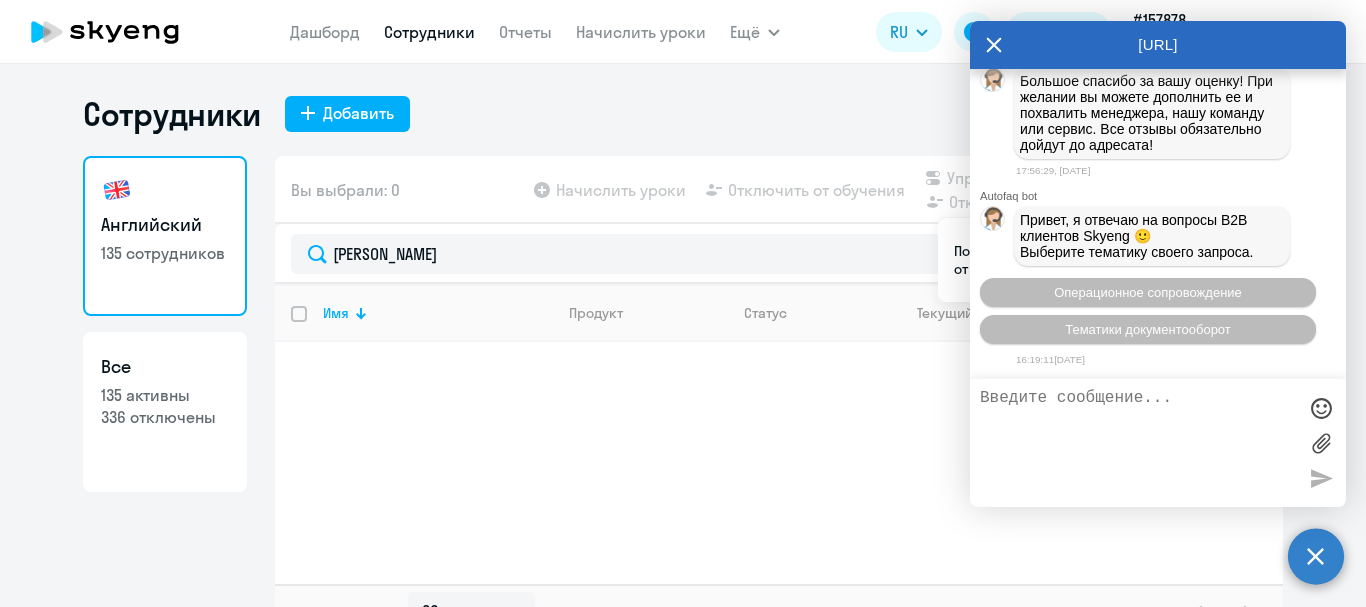 click on "Имя   Продукт   Статус   Текущий уровень   Личные уроки   Корп. уроки" 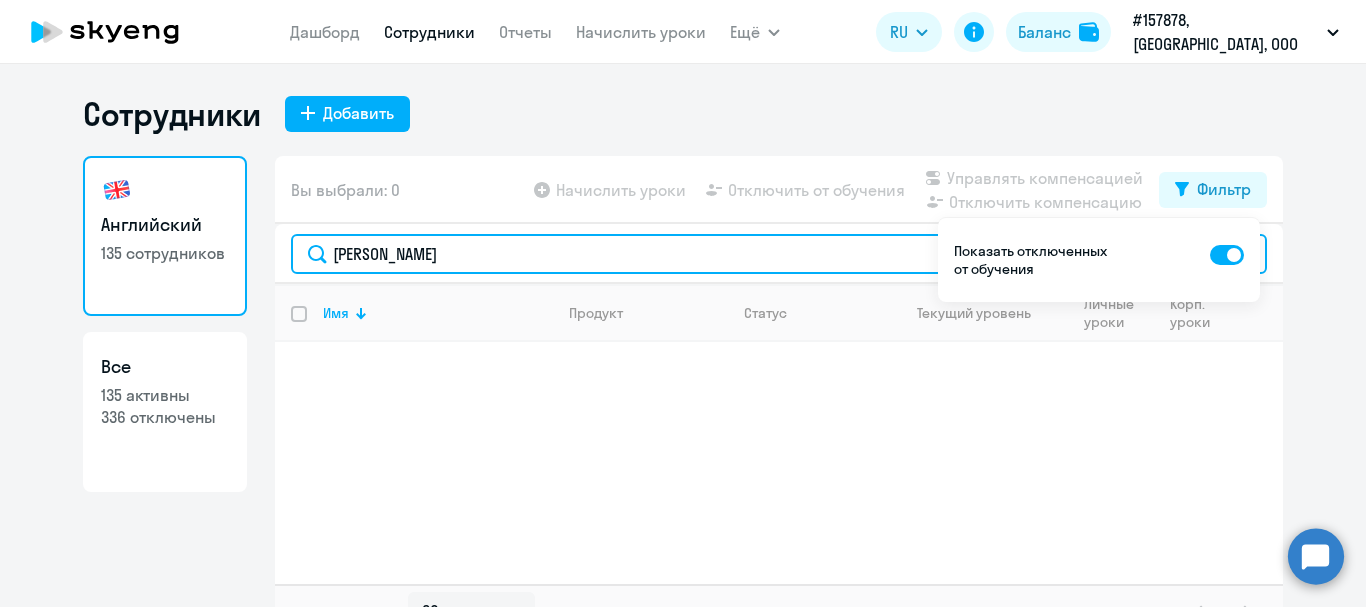 click on "[PERSON_NAME]" 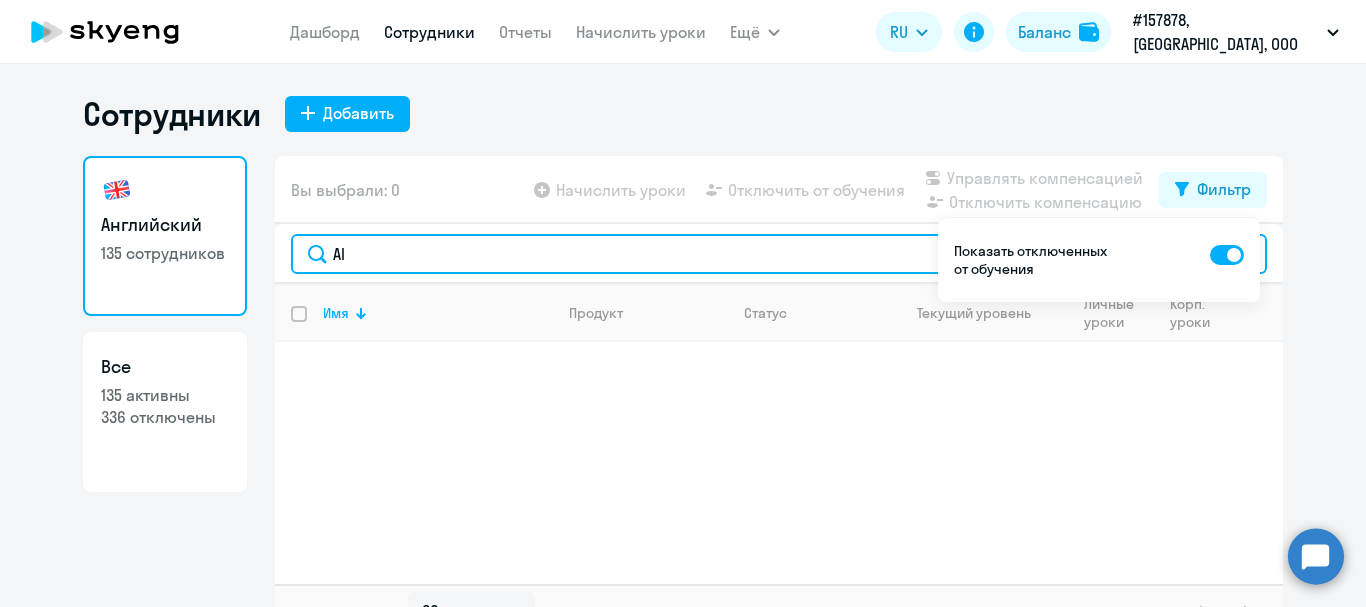 type on "A" 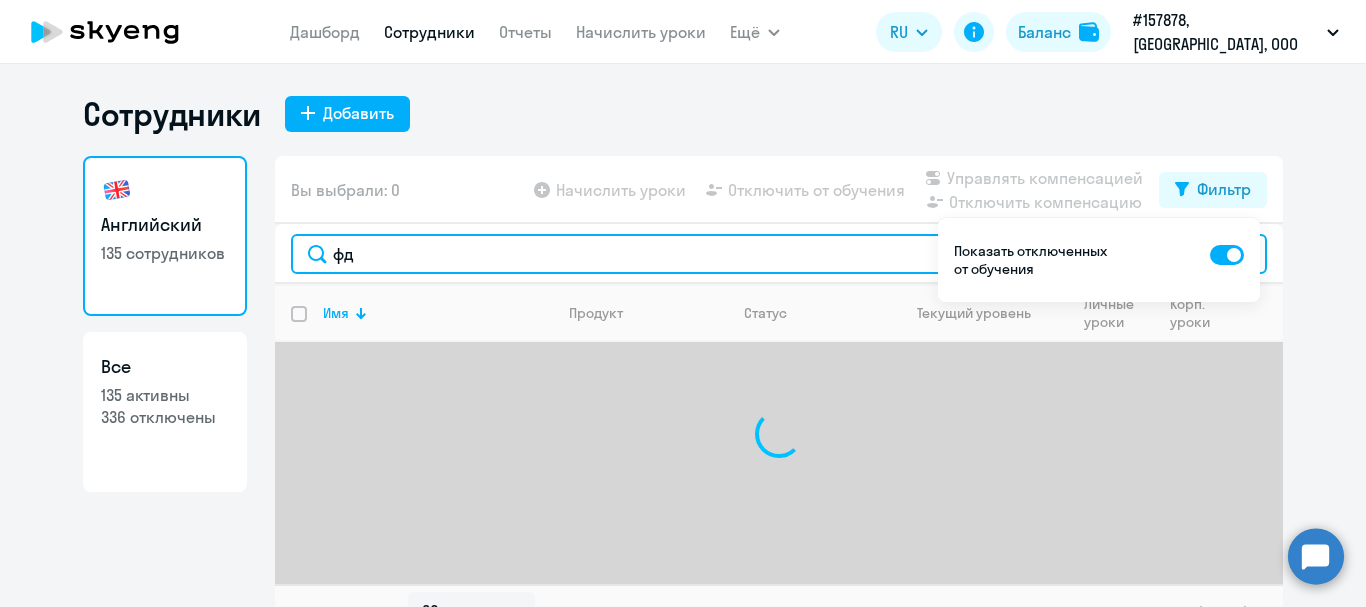 type on "ф" 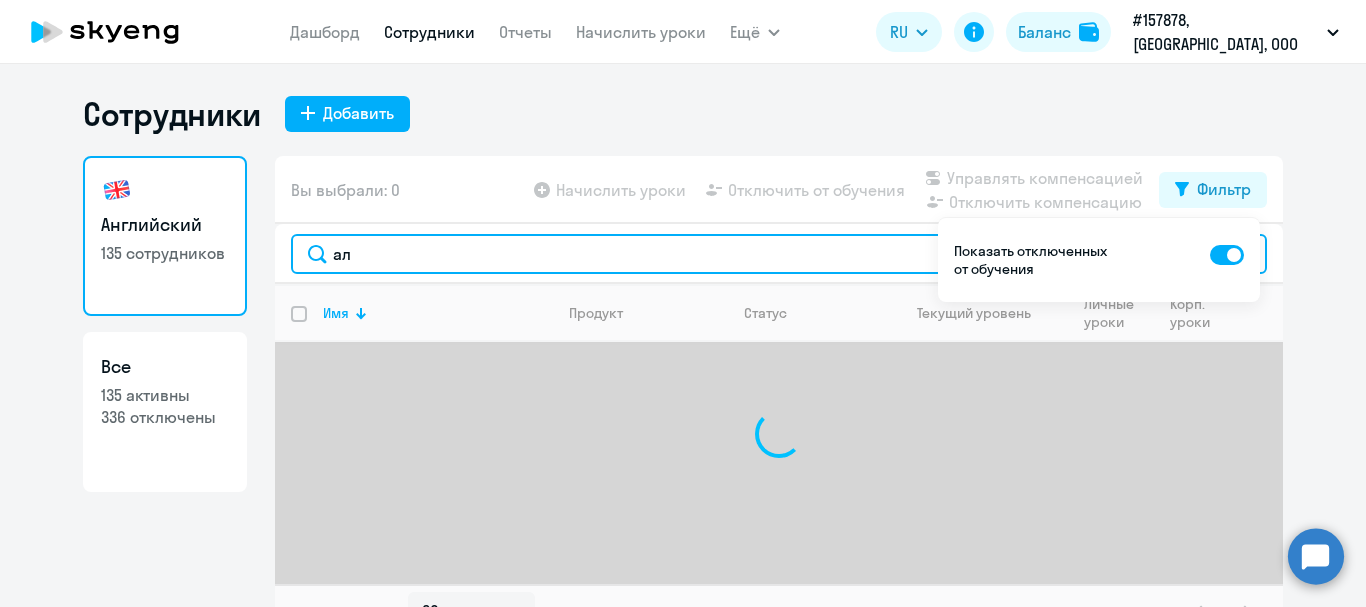 type on "[PERSON_NAME]" 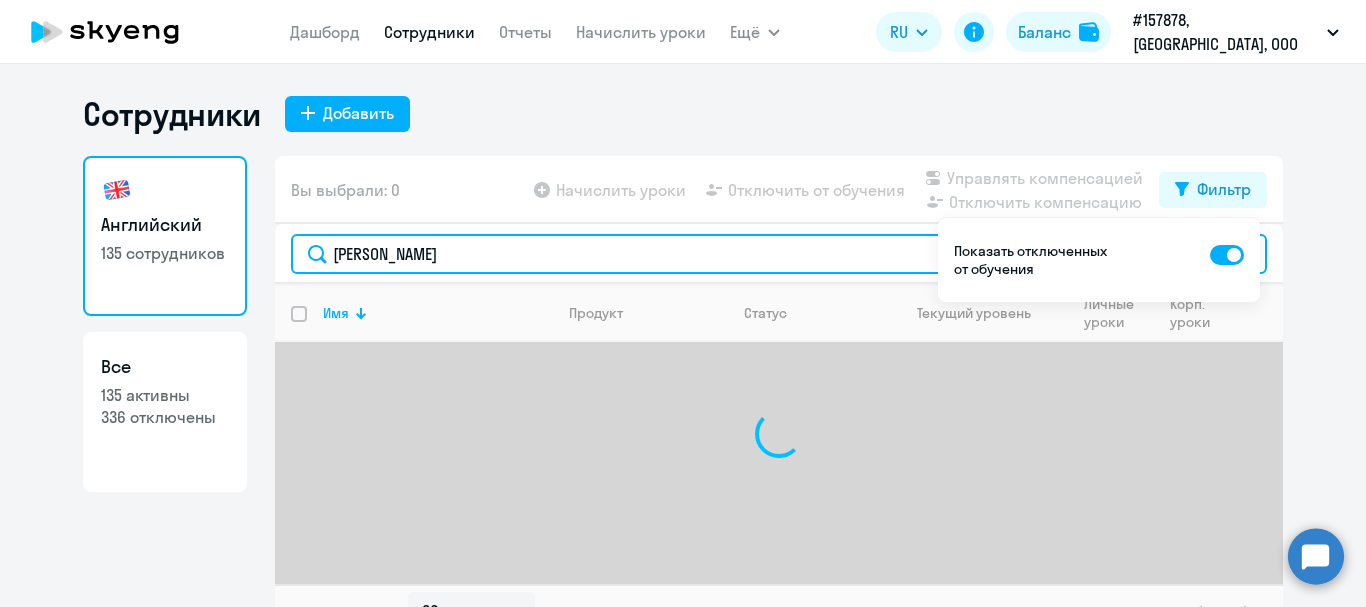 type 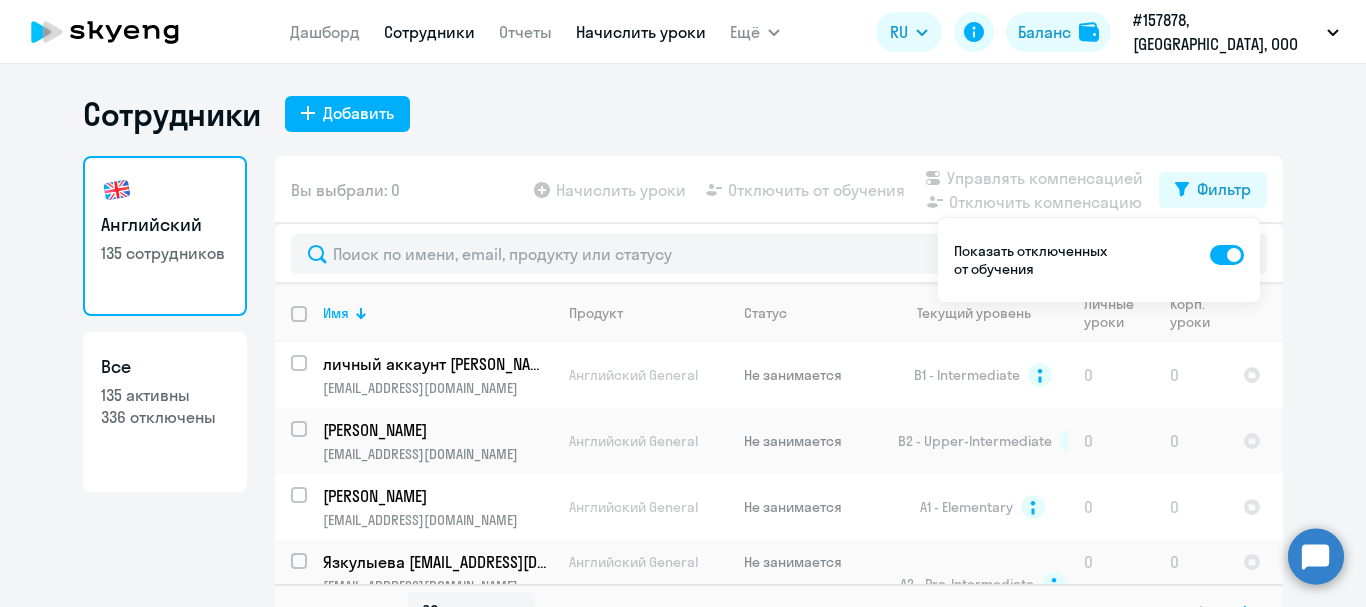 click on "Начислить уроки" at bounding box center (641, 32) 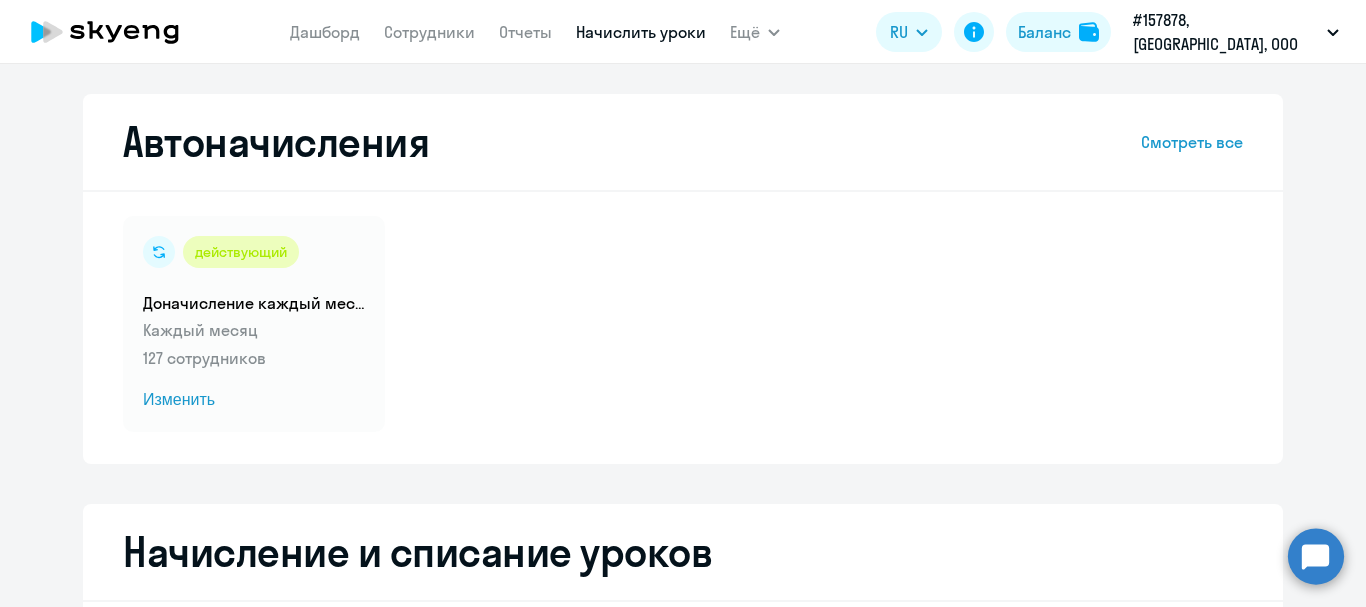select on "10" 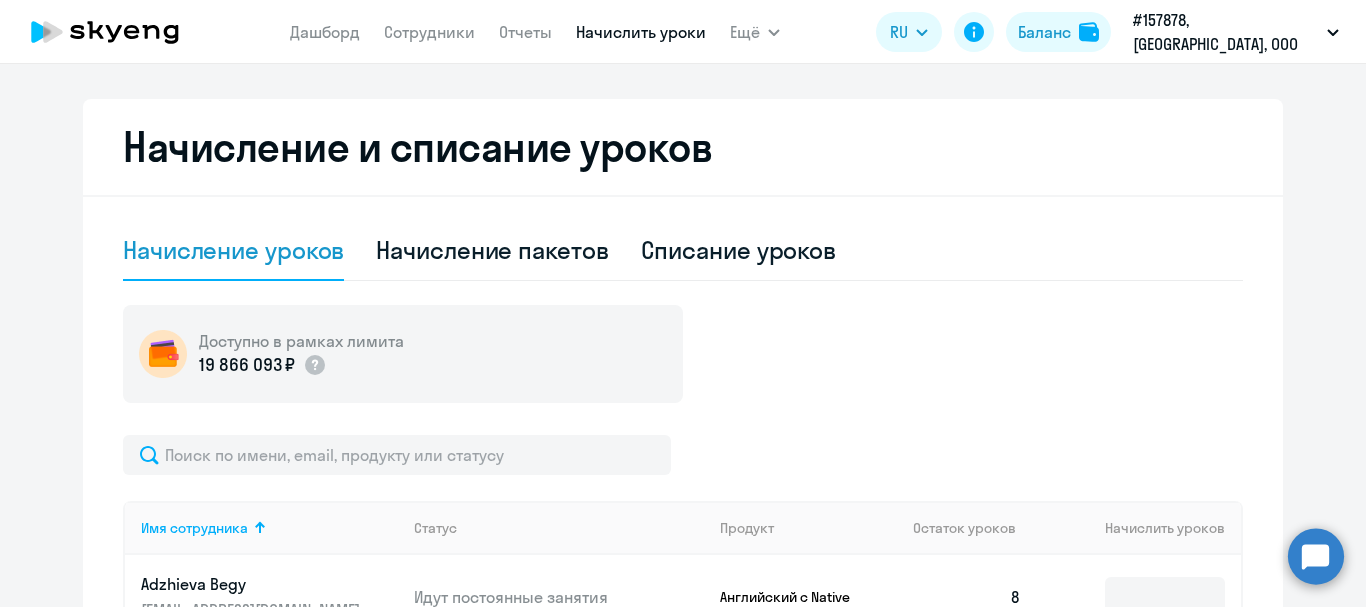 scroll, scrollTop: 512, scrollLeft: 0, axis: vertical 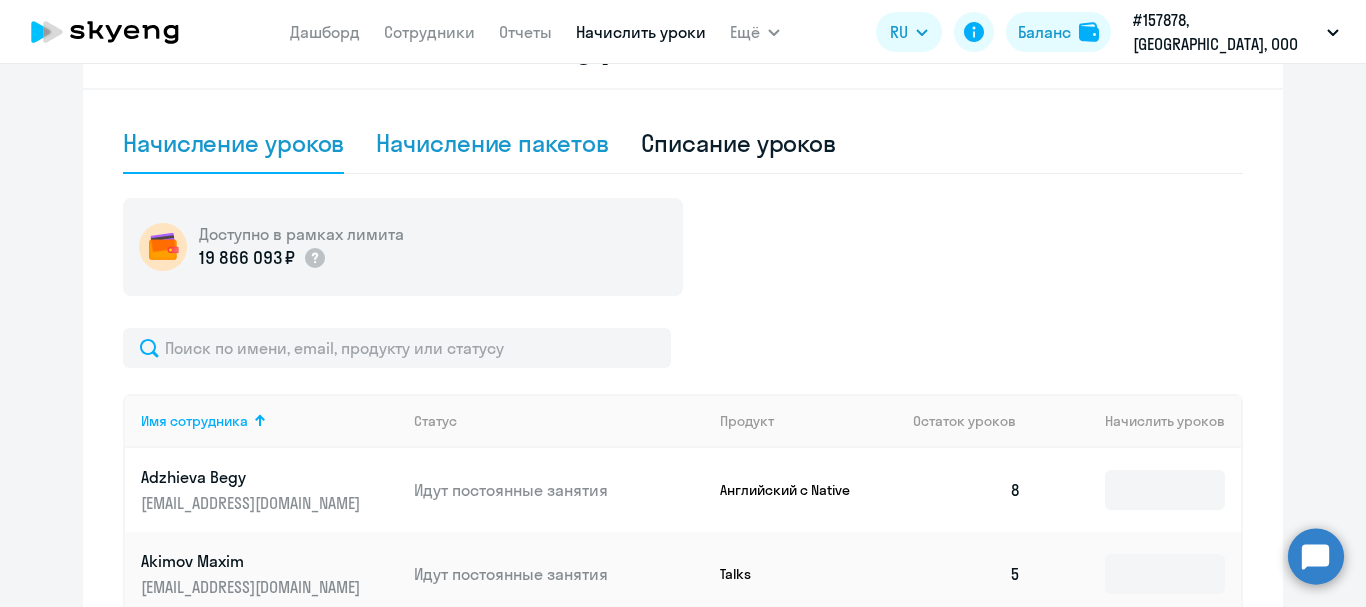 click on "Начисление пакетов" 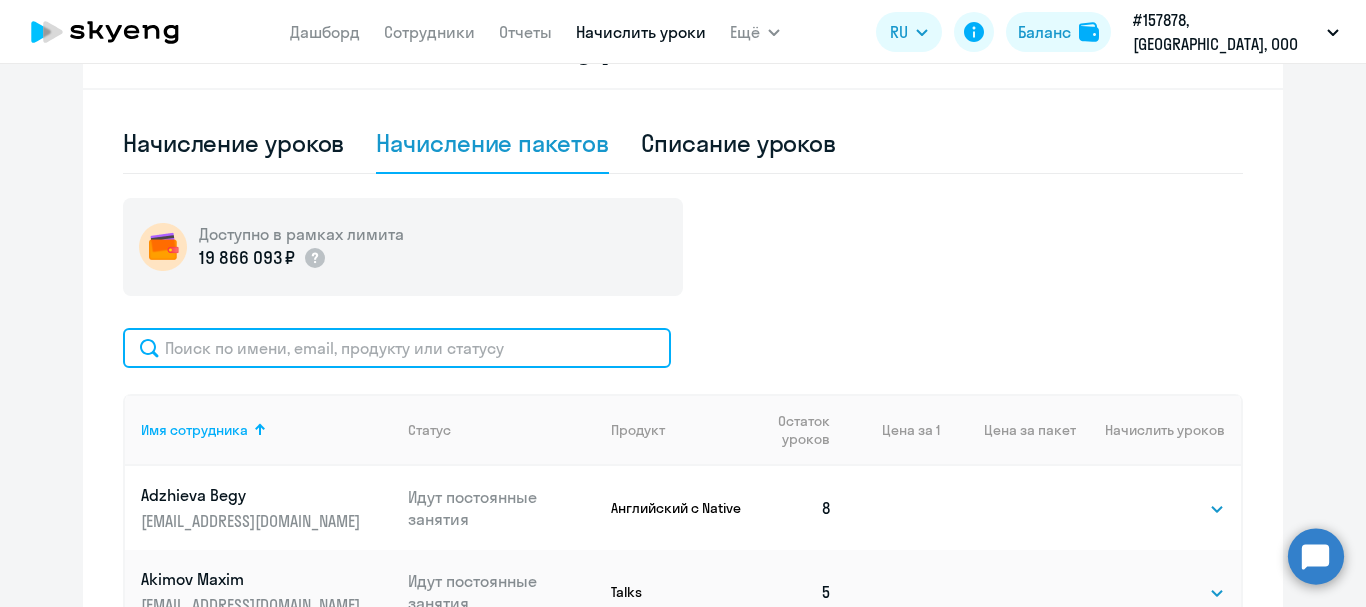 click 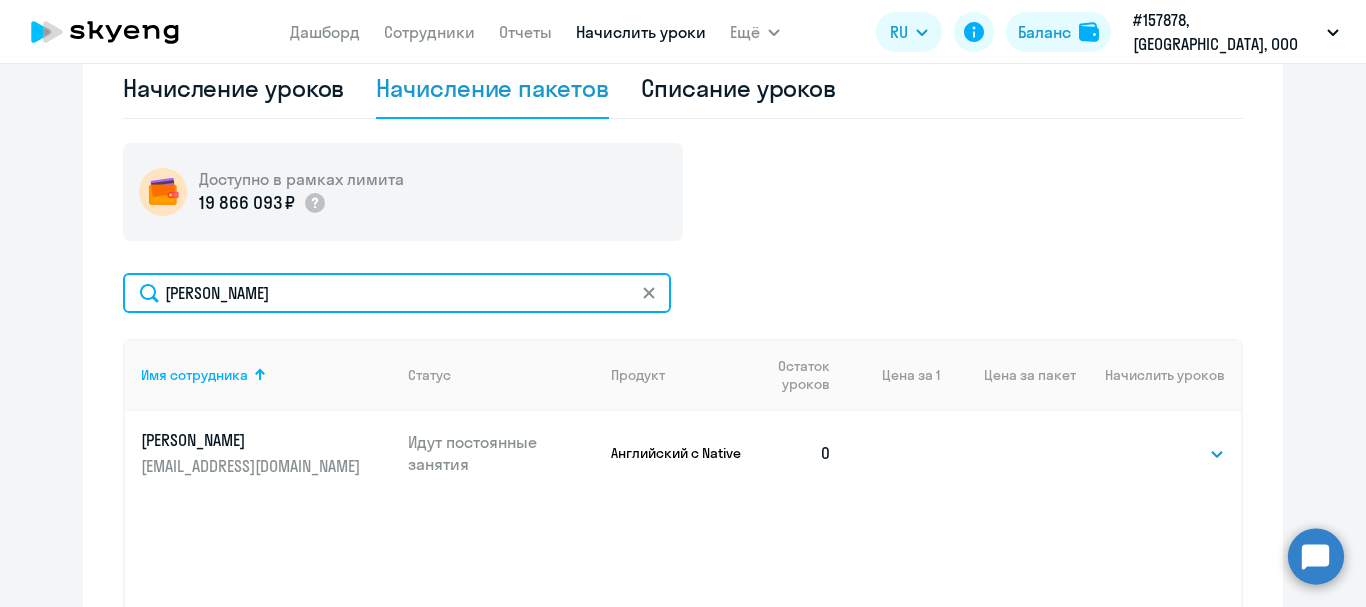 scroll, scrollTop: 600, scrollLeft: 0, axis: vertical 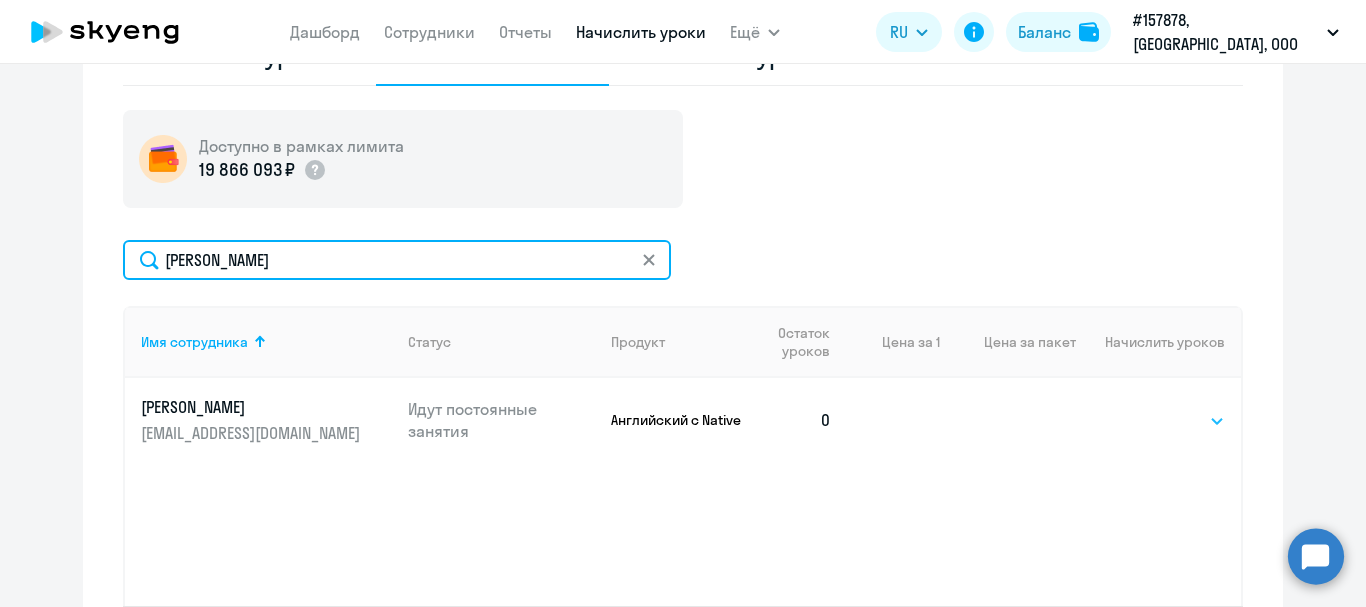 type on "[PERSON_NAME]" 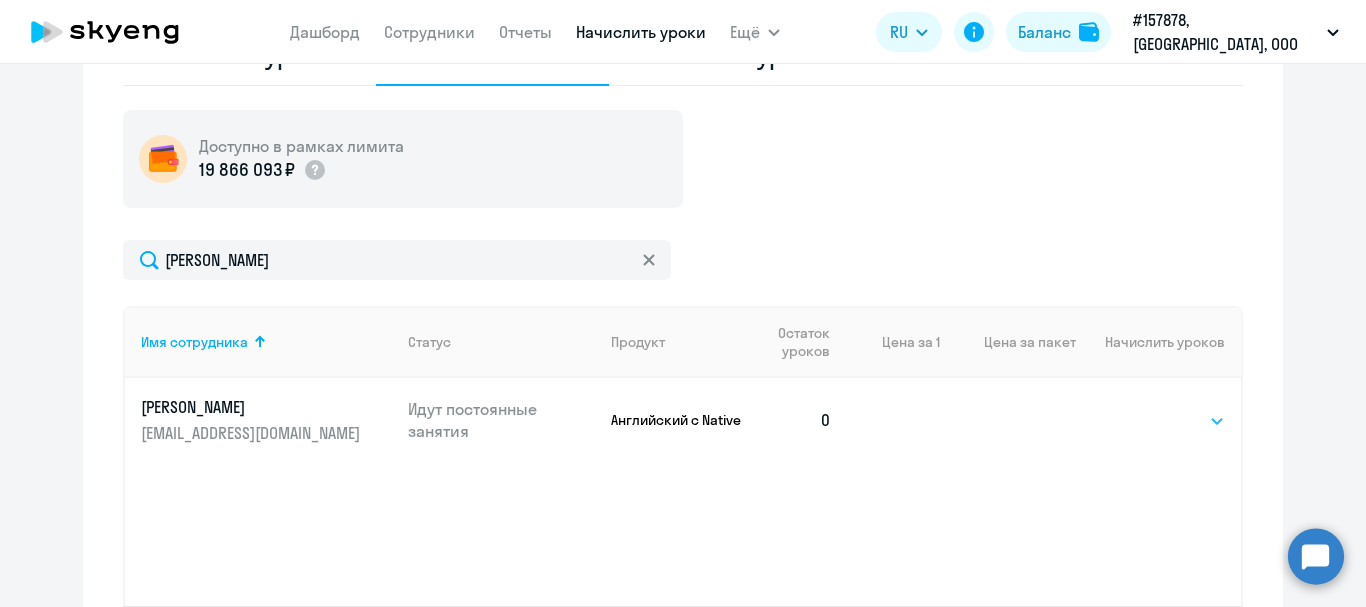 click on "Выбрать   4   8   16   32   64" 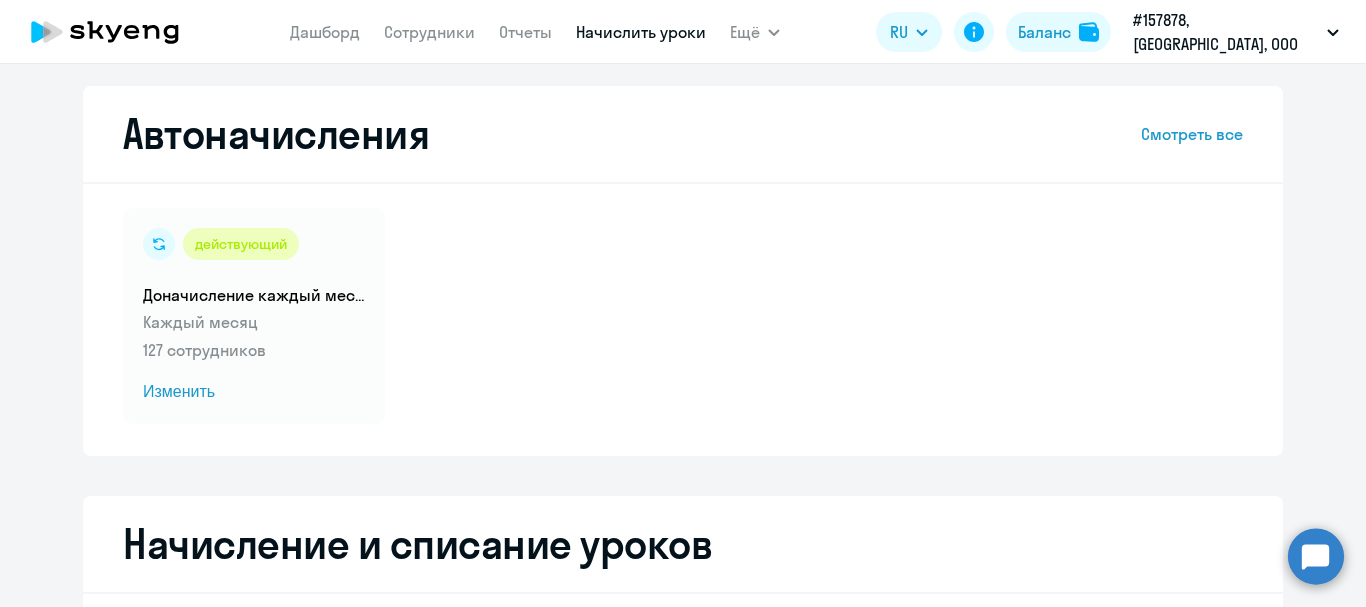 scroll, scrollTop: 0, scrollLeft: 0, axis: both 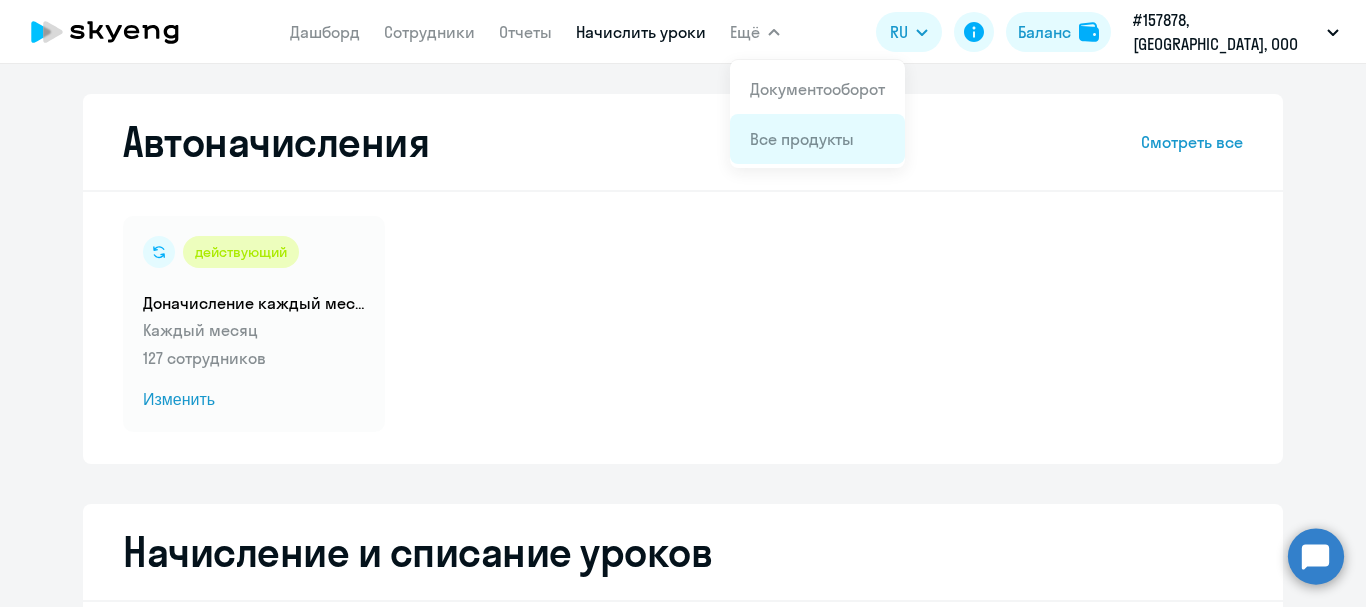 click on "Все продукты" at bounding box center [802, 139] 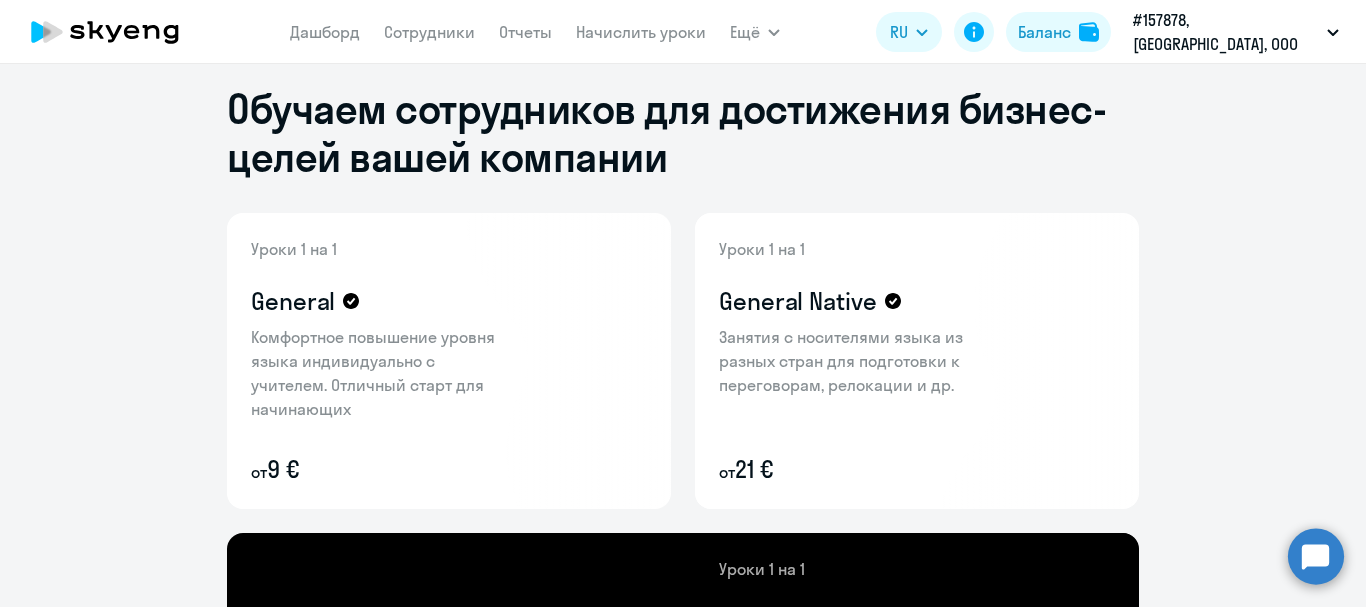 scroll, scrollTop: 0, scrollLeft: 0, axis: both 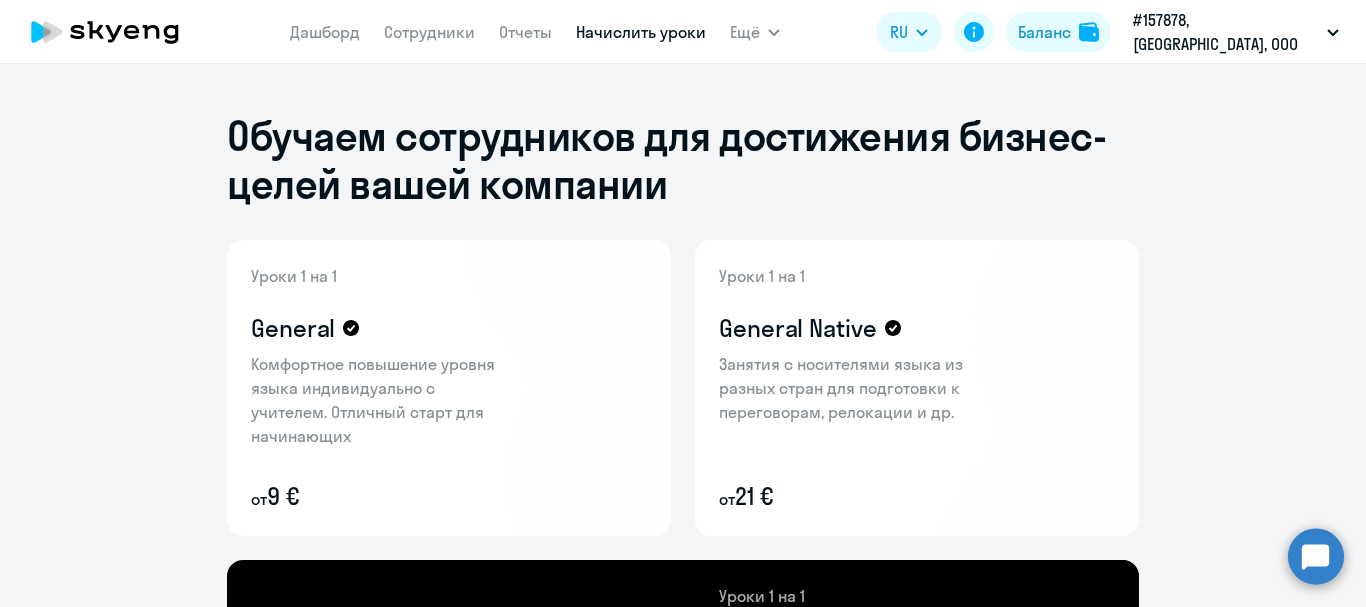 click on "Начислить уроки" at bounding box center (641, 32) 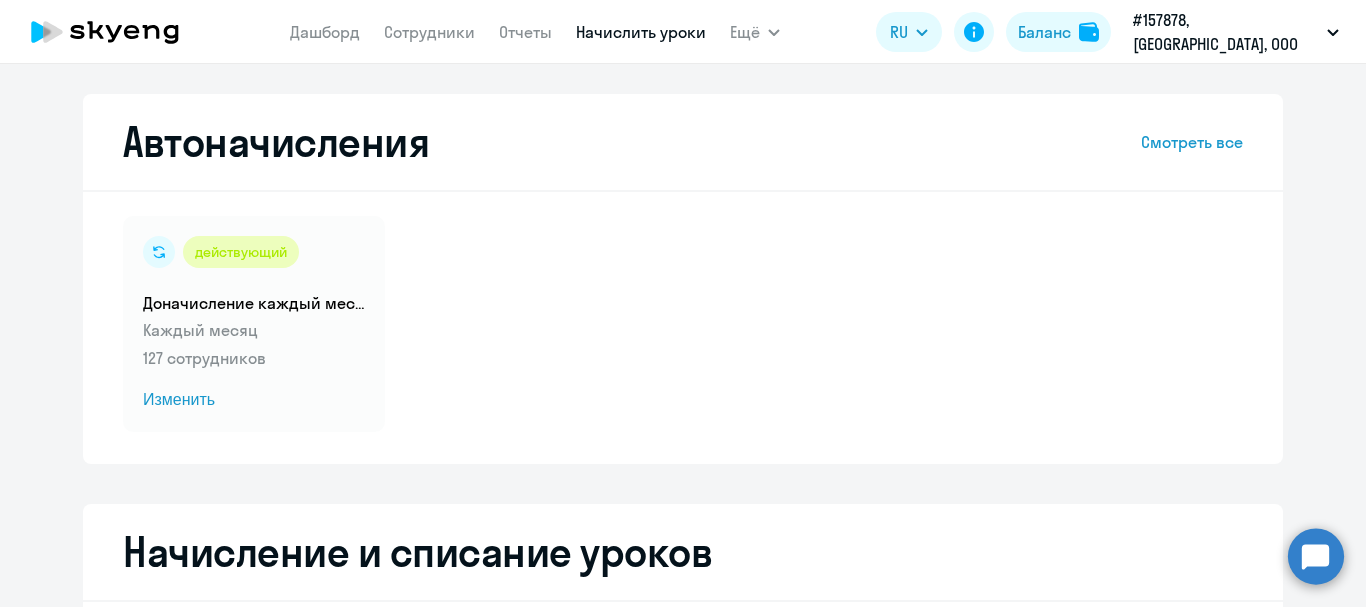 select on "10" 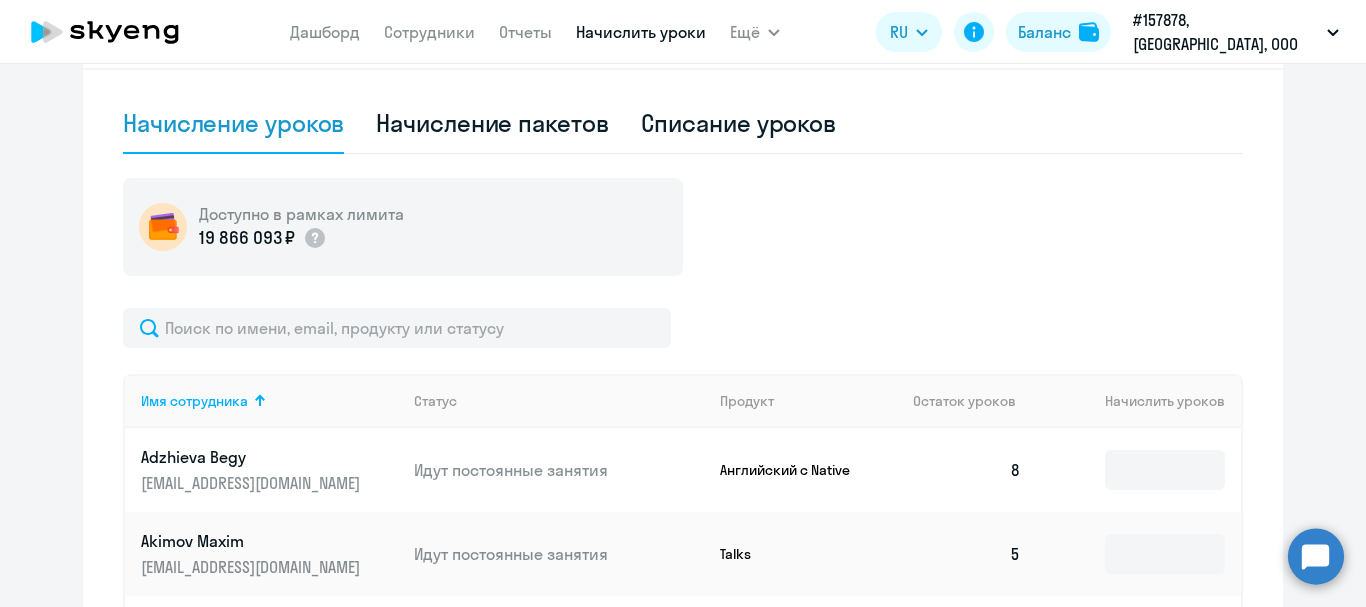 scroll, scrollTop: 535, scrollLeft: 0, axis: vertical 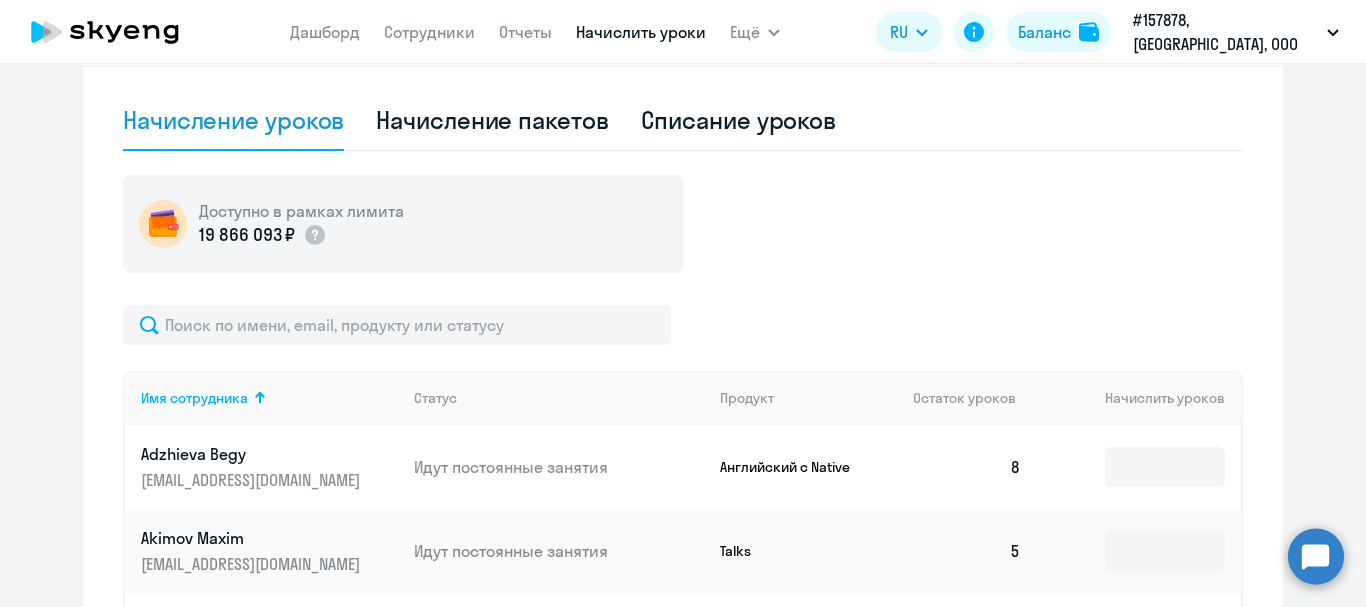click on "Доступно в рамках лимита  19 866 093 ₽
Имя сотрудника   Статус   Продукт   Остаток уроков   [PERSON_NAME] уроков  [PERSON_NAME] Begy [EMAIL_ADDRESS][DOMAIN_NAME] Идут постоянные занятия Английский с Native  8  Akimov Maxim [EMAIL_ADDRESS][DOMAIN_NAME] Идут постоянные занятия Talks  5  [PERSON_NAME] Maxim [EMAIL_ADDRESS][DOMAIN_NAME] Идут постоянные занятия Английский General  10  [PERSON_NAME] [EMAIL_ADDRESS][DOMAIN_NAME] Идут постоянные занятия Talks  5  [PERSON_NAME] [EMAIL_ADDRESS][DOMAIN_NAME] Идут постоянные занятия Английский с Native  10  [PERSON_NAME] [EMAIL_ADDRESS][DOMAIN_NAME] Идут постоянные занятия Английский General  8  [PERSON_NAME] [DOMAIN_NAME][EMAIL_ADDRESS][DOMAIN_NAME] Идут постоянные занятия Английский с Native  8  Ashikhmina [PERSON_NAME]  9" 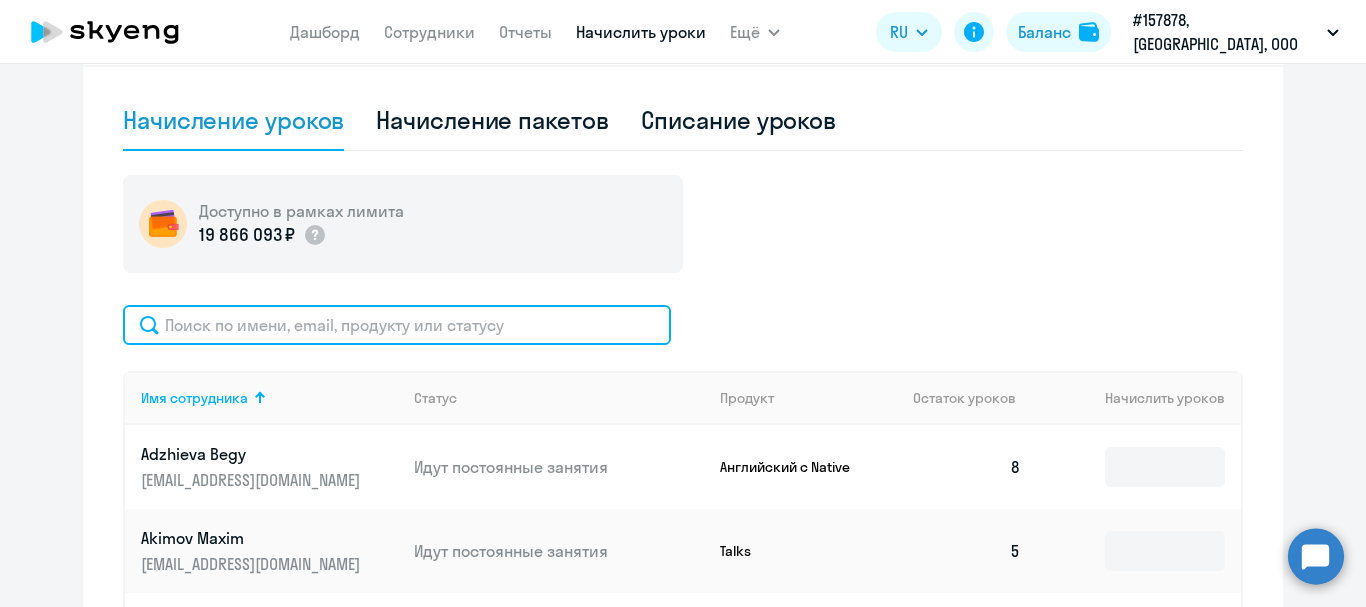 click 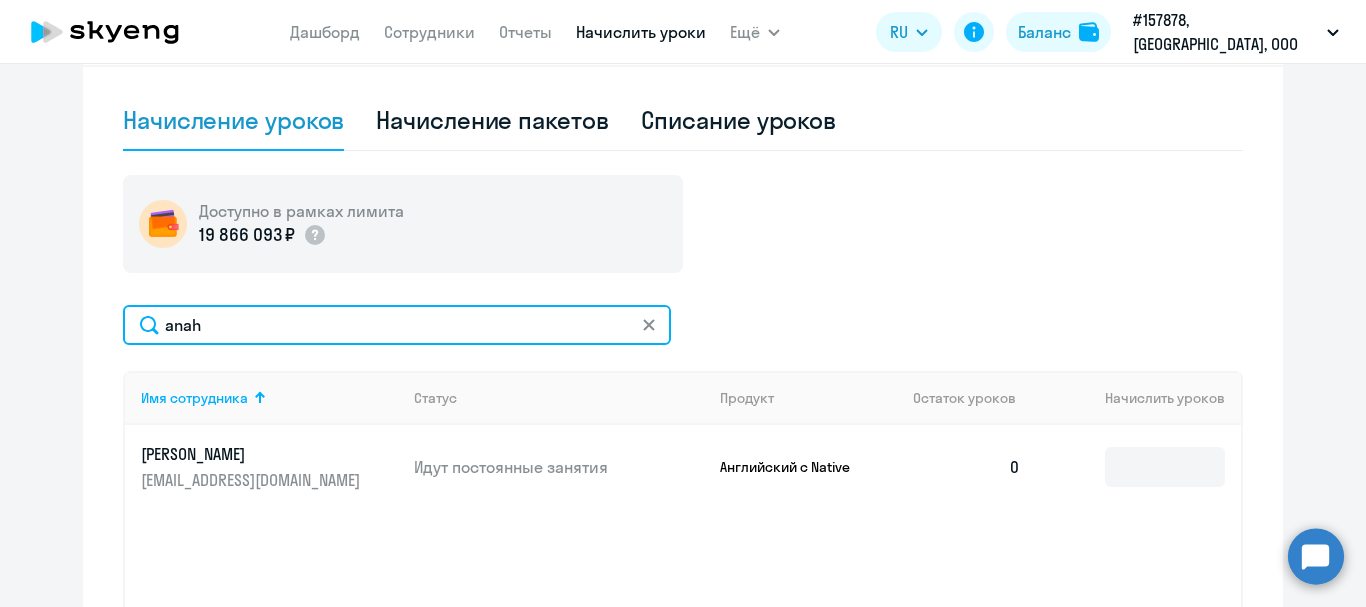 type on "anah" 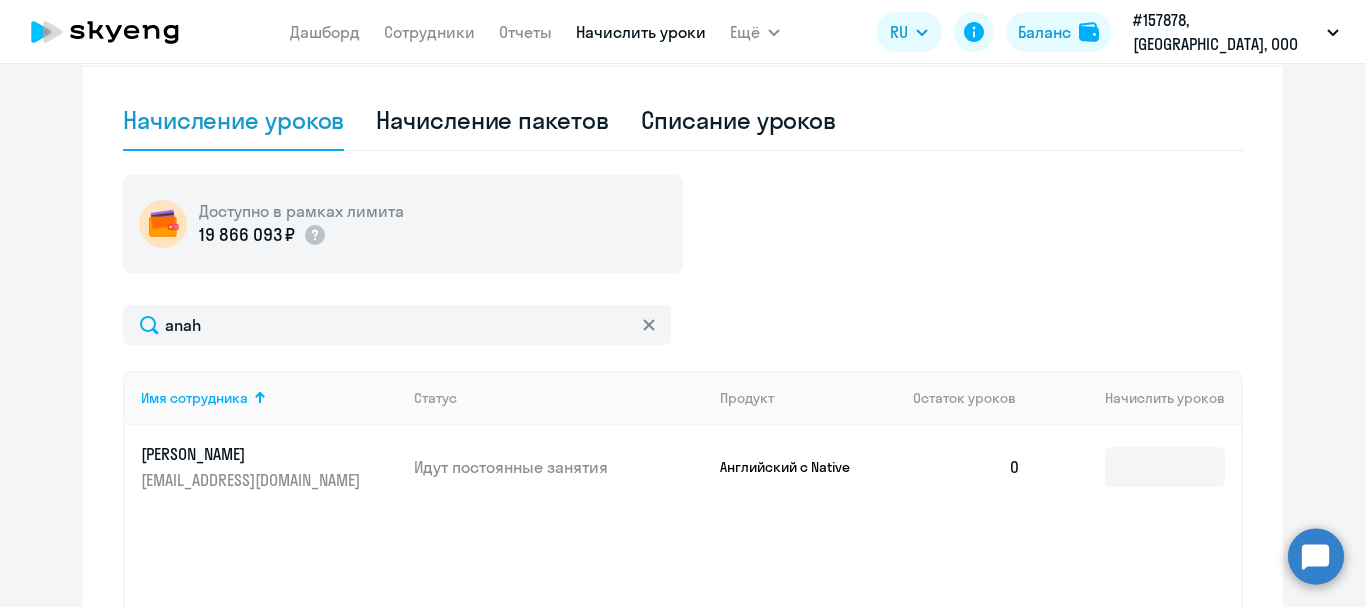 click 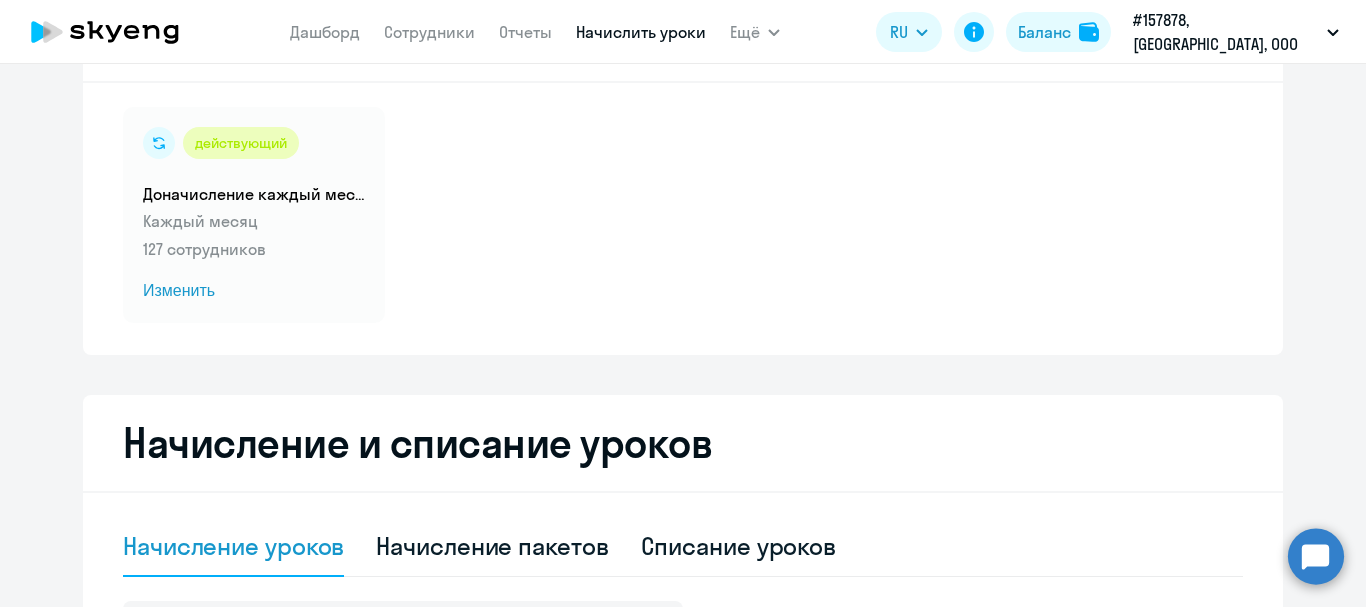 scroll, scrollTop: 0, scrollLeft: 0, axis: both 